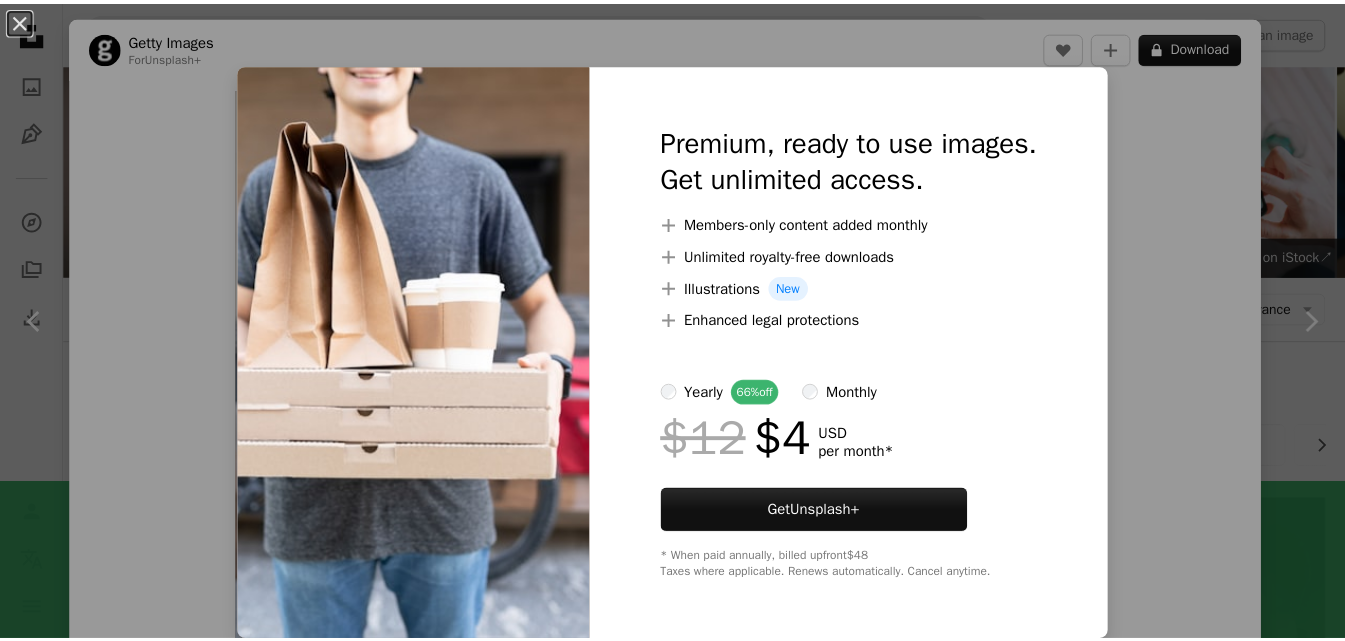scroll, scrollTop: 1700, scrollLeft: 0, axis: vertical 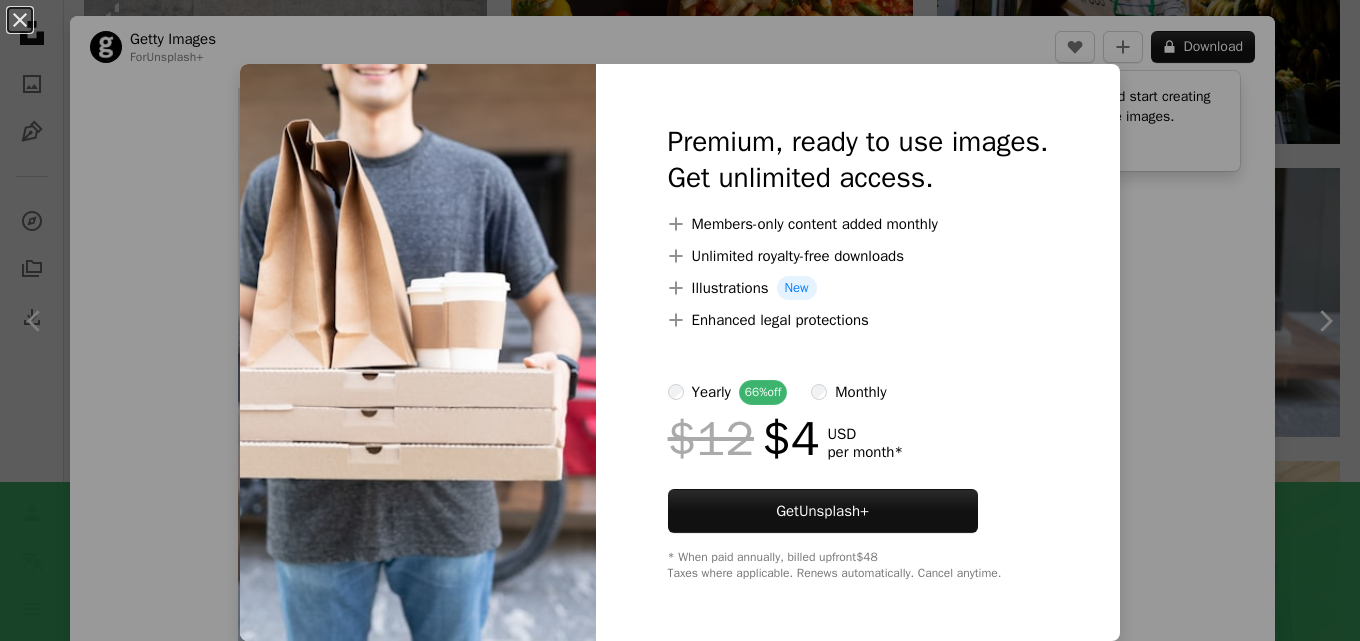 click on "An X shape Premium, ready to use images. Get unlimited access. A plus sign Members-only content added monthly A plus sign Unlimited royalty-free downloads A plus sign Illustrations  New A plus sign Enhanced legal protections yearly 66%  off monthly $12   $4 USD per month * Get  Unsplash+ * When paid annually, billed upfront  $48 Taxes where applicable. Renews automatically. Cancel anytime." at bounding box center [680, 320] 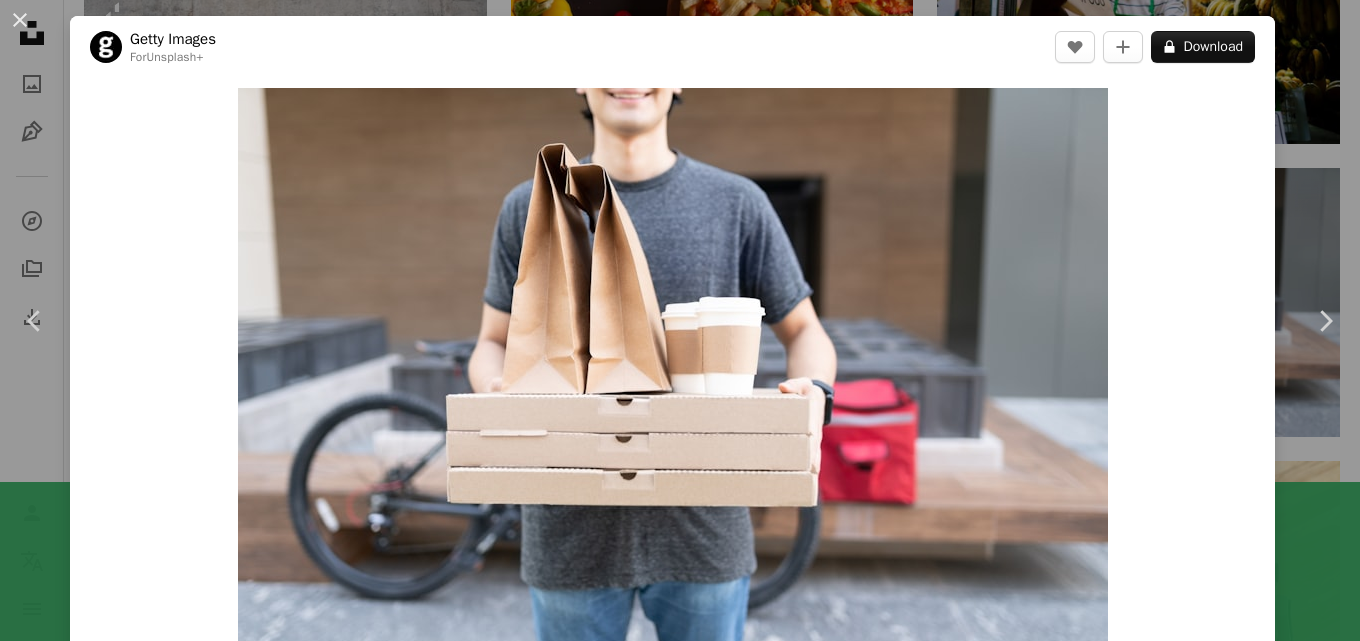 click on "An X shape Chevron left Chevron right Getty Images For Unsplash+ A heart A plus sign A lock Download Zoom in A forward-right arrow Share More Actions Calendar outlined Published on April 21, 2023 Safety Licensed under the Unsplash+ License people adults only drink mexico box service cup package stack paper bag one person home delivery delivering one man only only men disposable take out food disposable cup Free stock photos From this series Chevron right Plus sign for Unsplash+ Plus sign for Unsplash+ Plus sign for Unsplash+ Plus sign for Unsplash+ Plus sign for Unsplash+ Plus sign for Unsplash+ Related images Plus sign for Unsplash+ A heart A plus sign Curated Lifestyle For Unsplash+ A lock Download Plus sign for Unsplash+ A heart A plus sign Curated Lifestyle For Unsplash+ A lock Download Plus sign for Unsplash+ A heart A plus sign Getty Images For Unsplash+ A lock Download Plus sign for Unsplash+ A heart A plus sign Getty Images For Unsplash+ A lock Download Plus sign for Unsplash+ A heart For For" at bounding box center (680, 320) 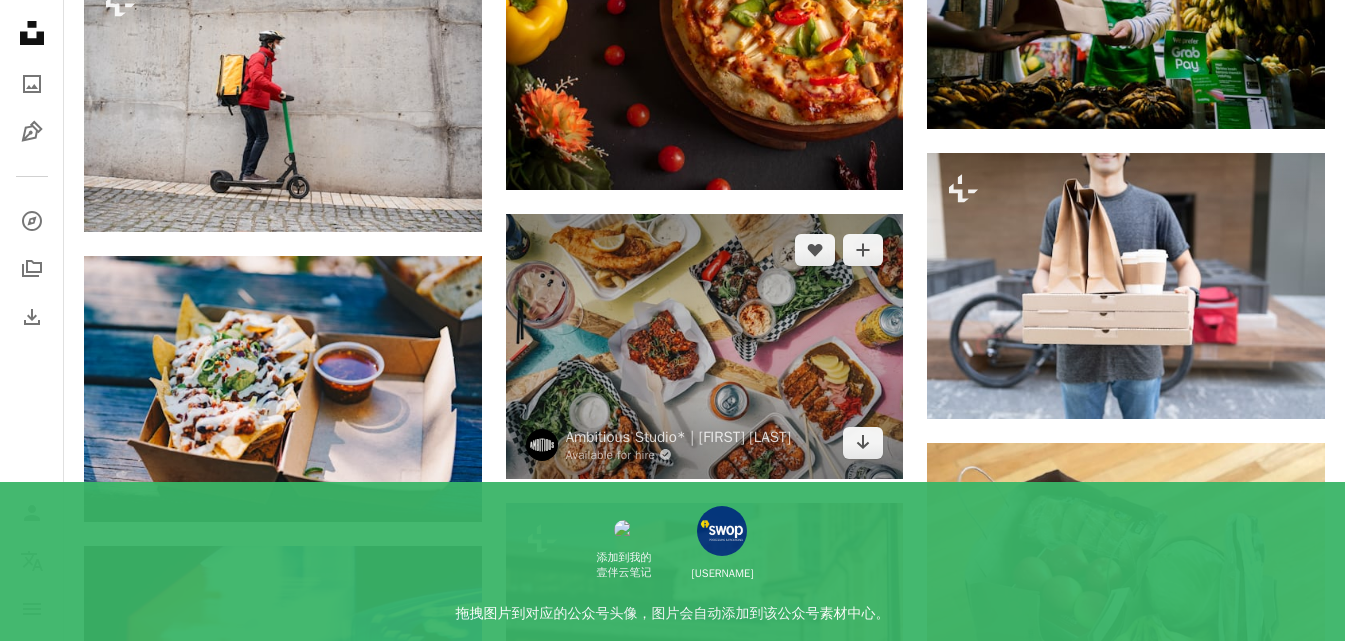 click at bounding box center [705, 346] 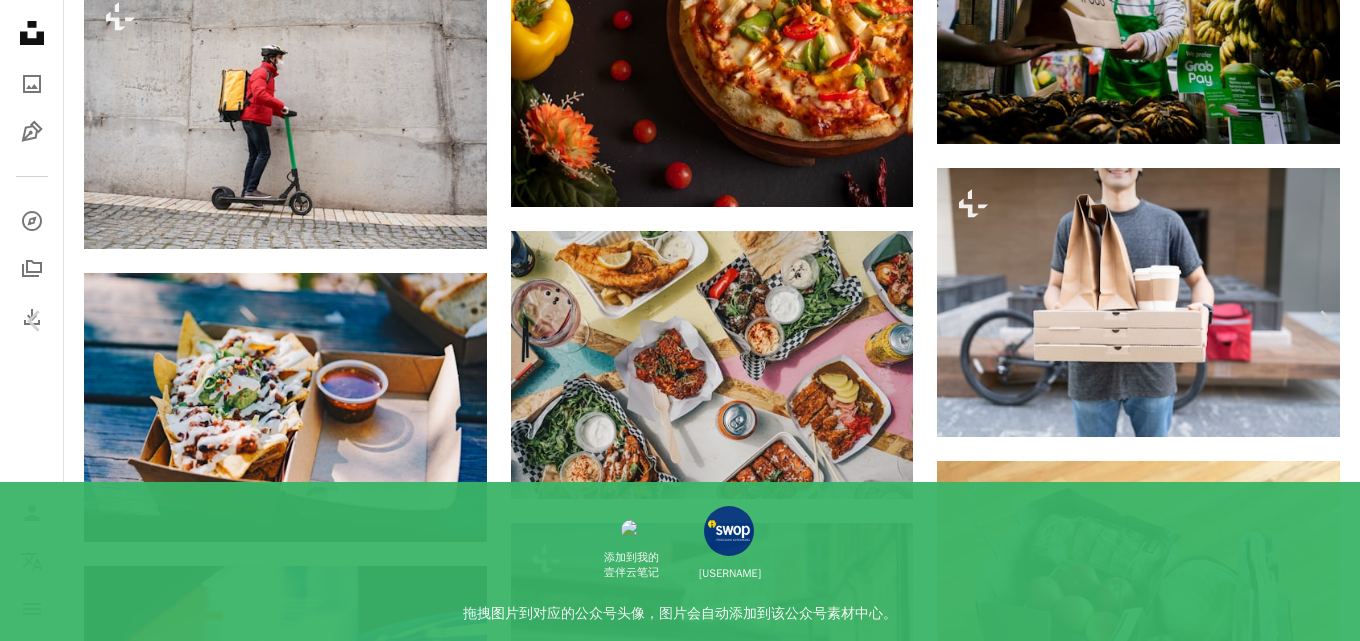 click on "Download free" at bounding box center [1165, 5416] 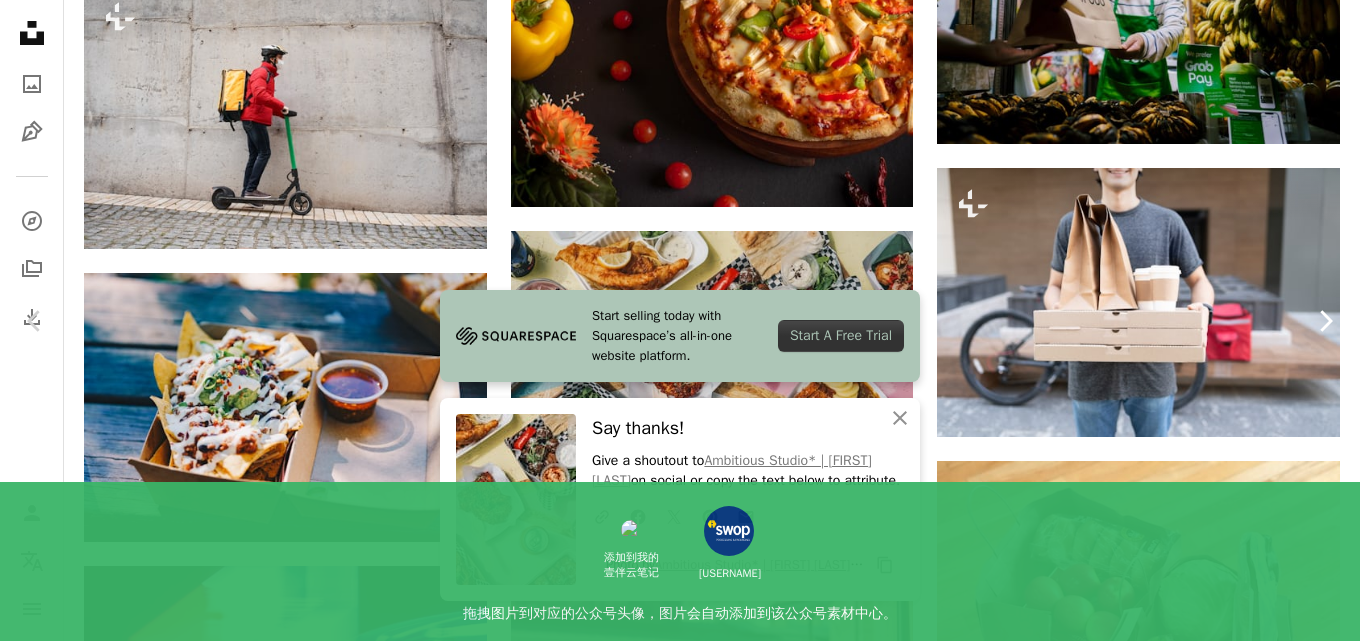 click on "Chevron right" at bounding box center (1325, 321) 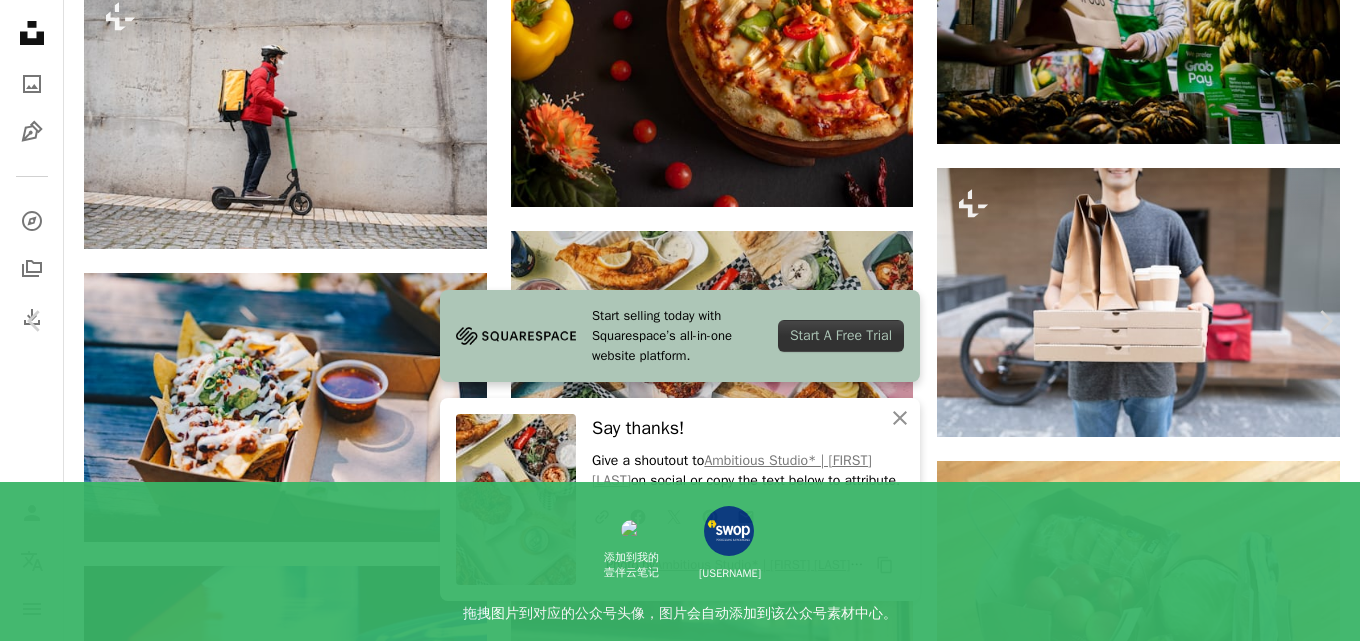 click on "[FIRST] [LAST] Available for hire A checkmark inside of a circle A heart A plus sign Download free Chevron down" at bounding box center (672, 5416) 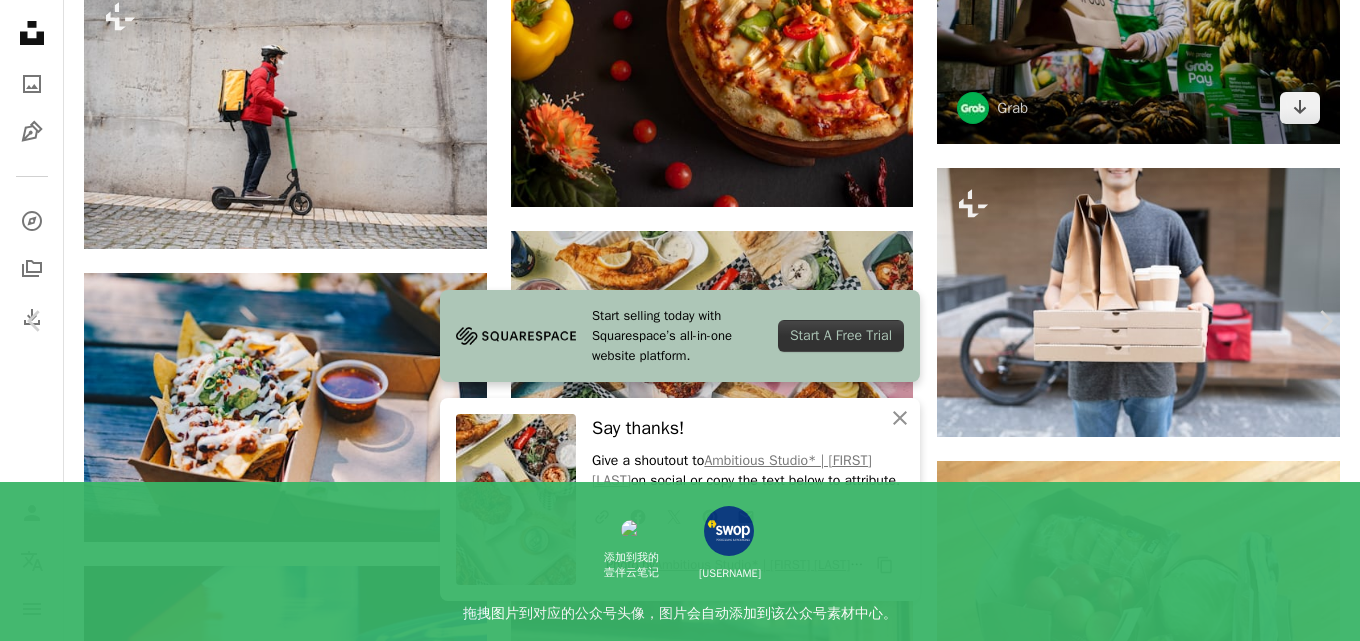 click on "Delivery boy on the old streets of [CITY], [COUNTRY]" at bounding box center [680, 5689] 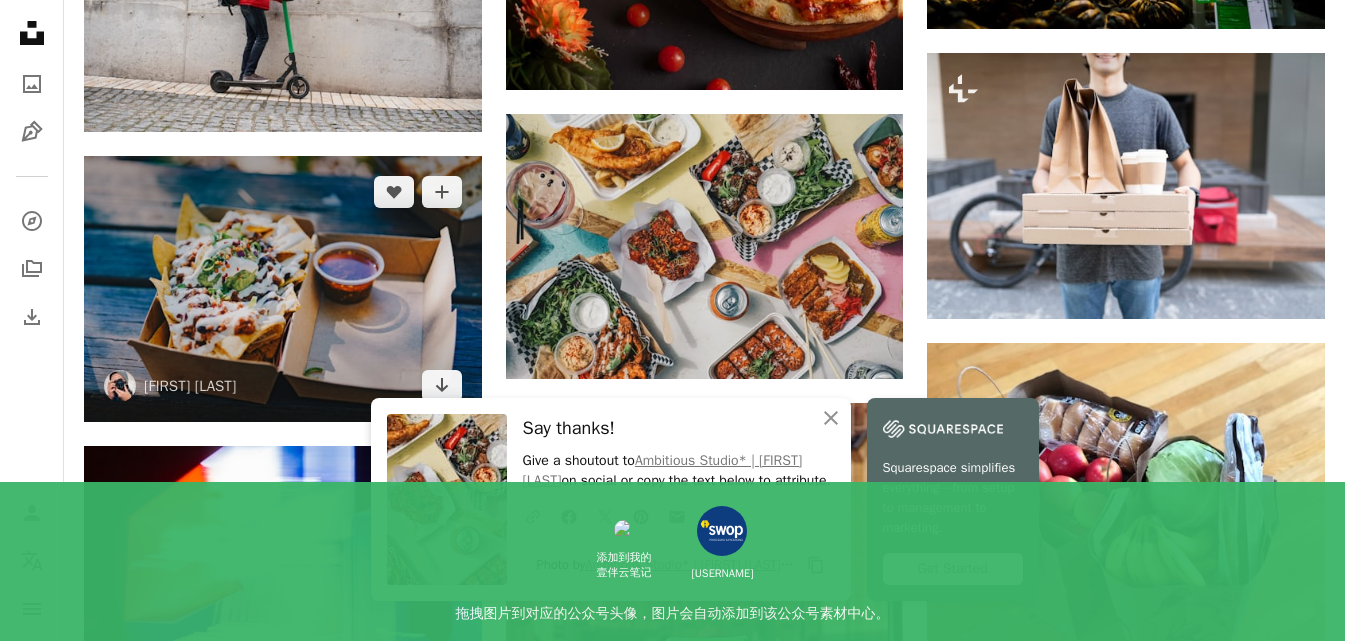 scroll, scrollTop: 2300, scrollLeft: 0, axis: vertical 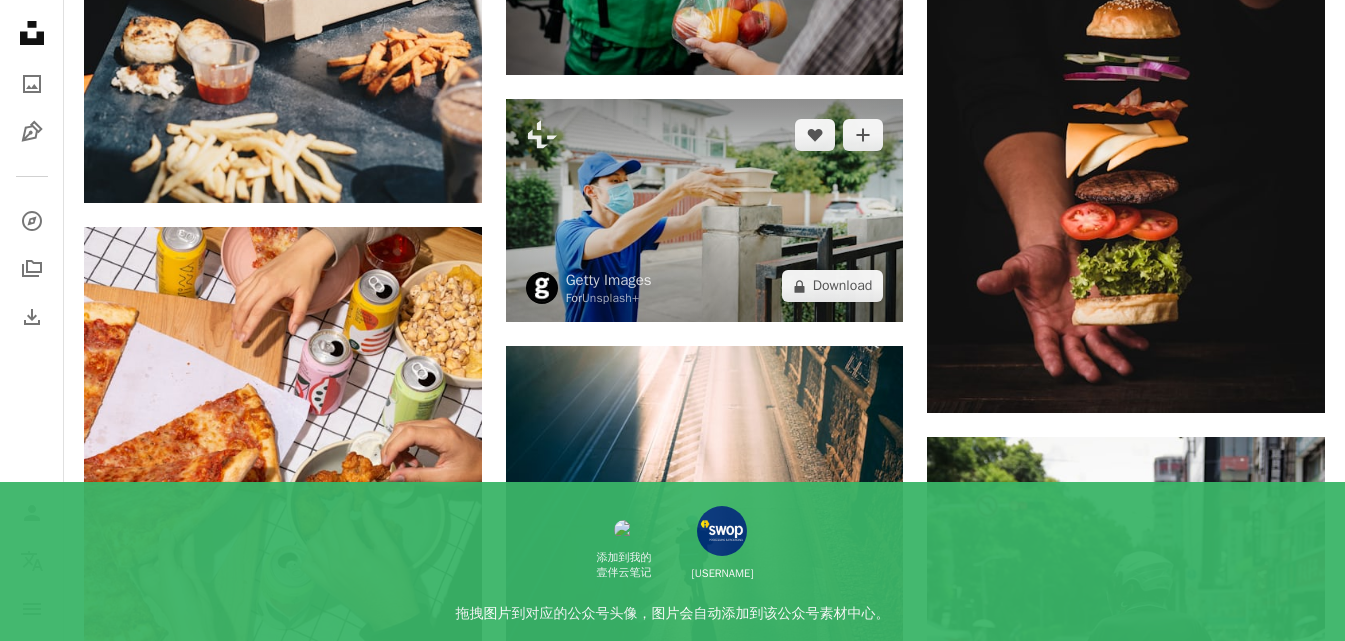 click at bounding box center [705, 210] 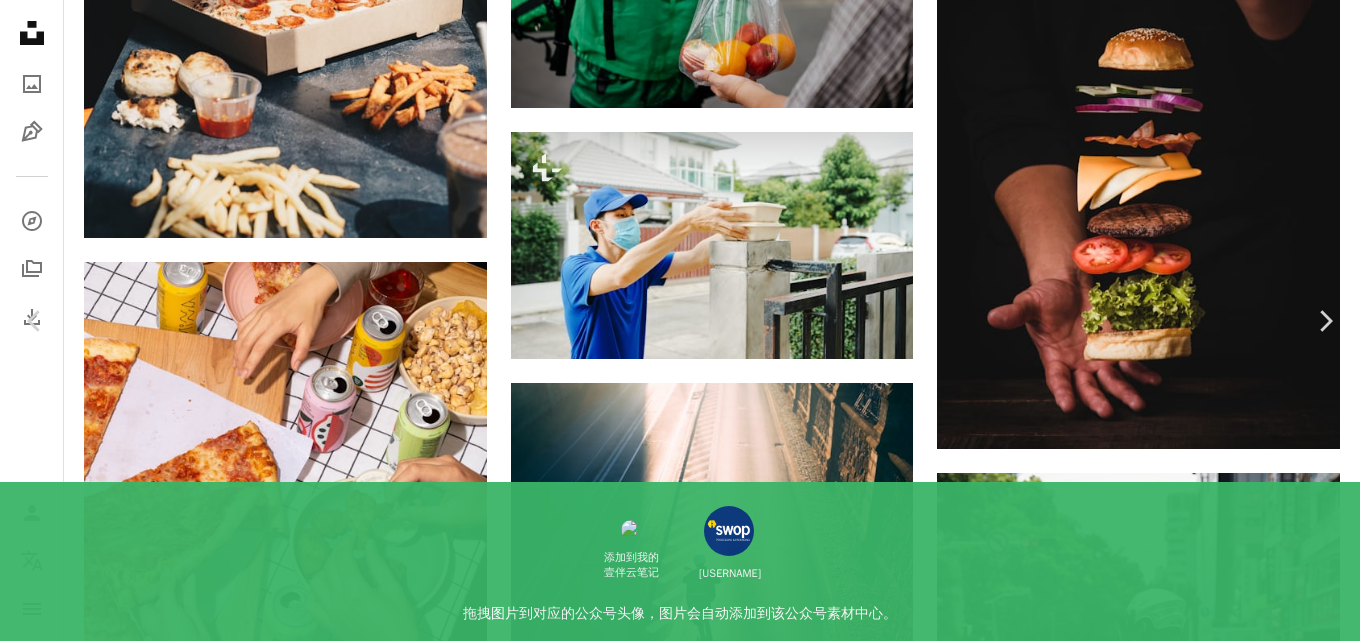 click on "An X shape Chevron left Chevron right Getty Images For  Unsplash+ A heart A plus sign A lock Download Zoom in A forward-right arrow Share More Actions Calendar outlined Published on  August 29, 2022 Safety Licensed under the  Unsplash+ License blue volunteer employee coronavirus order lunch box uniform social issues express delivery home delivery delivering infectious disease sustainable lifestyle receiving take out food sending customer focused t-shirt Free stock photos From this series Plus sign for Unsplash+ Related images Plus sign for Unsplash+ A heart A plus sign Getty Images For  Unsplash+ A lock Download Plus sign for Unsplash+ A heart A plus sign Getty Images For  Unsplash+ A lock Download Plus sign for Unsplash+ A heart A plus sign Getty Images For  Unsplash+ A lock Download Plus sign for Unsplash+ A heart A plus sign [FIRST] [LAST] For  Unsplash+ A lock Download Plus sign for Unsplash+ A heart A plus sign For" at bounding box center [680, 4128] 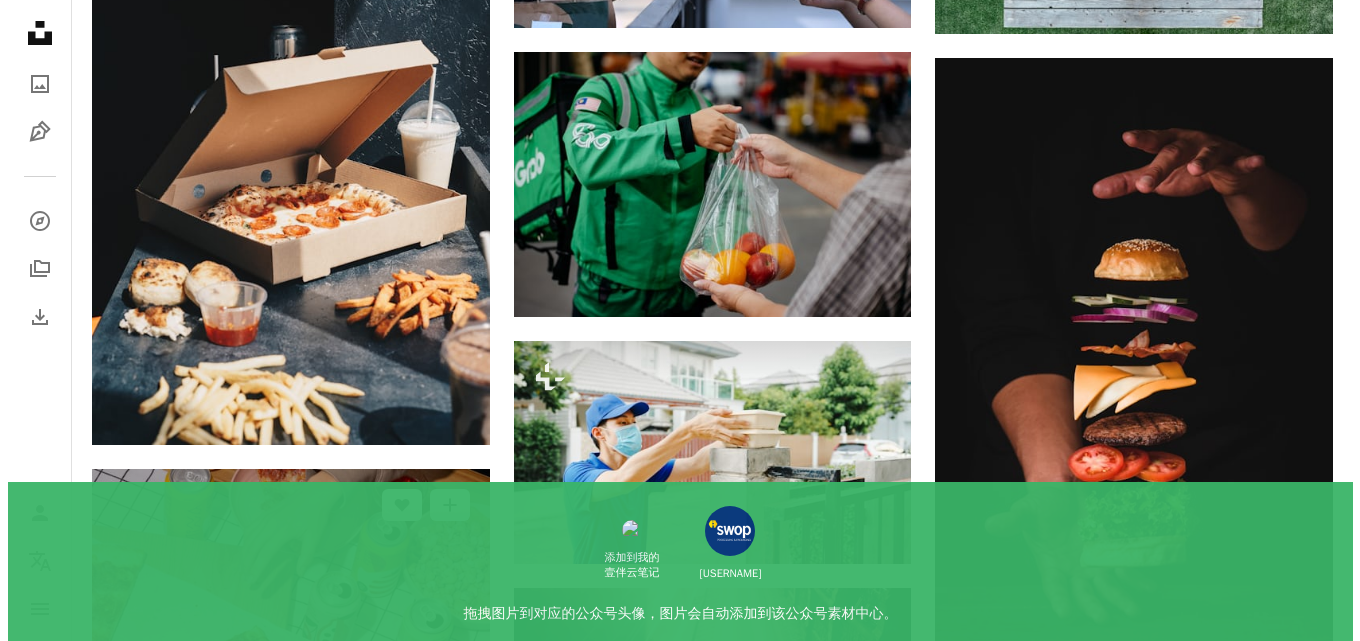 scroll, scrollTop: 2960, scrollLeft: 0, axis: vertical 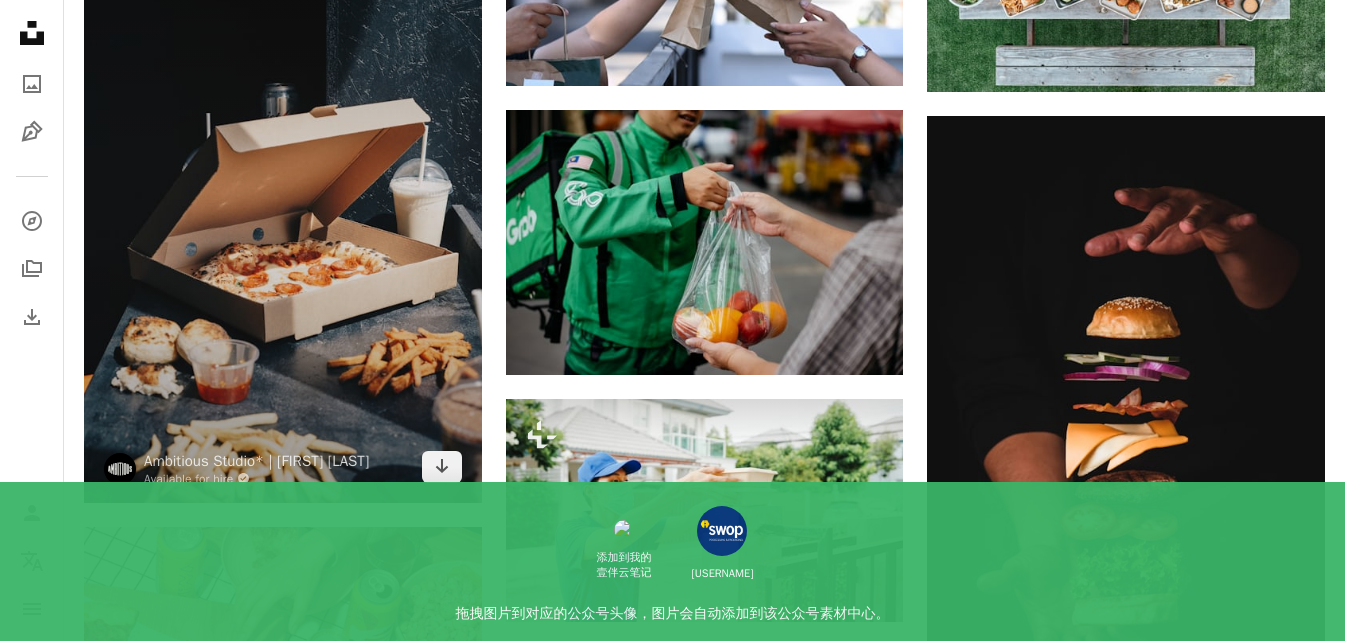 click at bounding box center [283, 204] 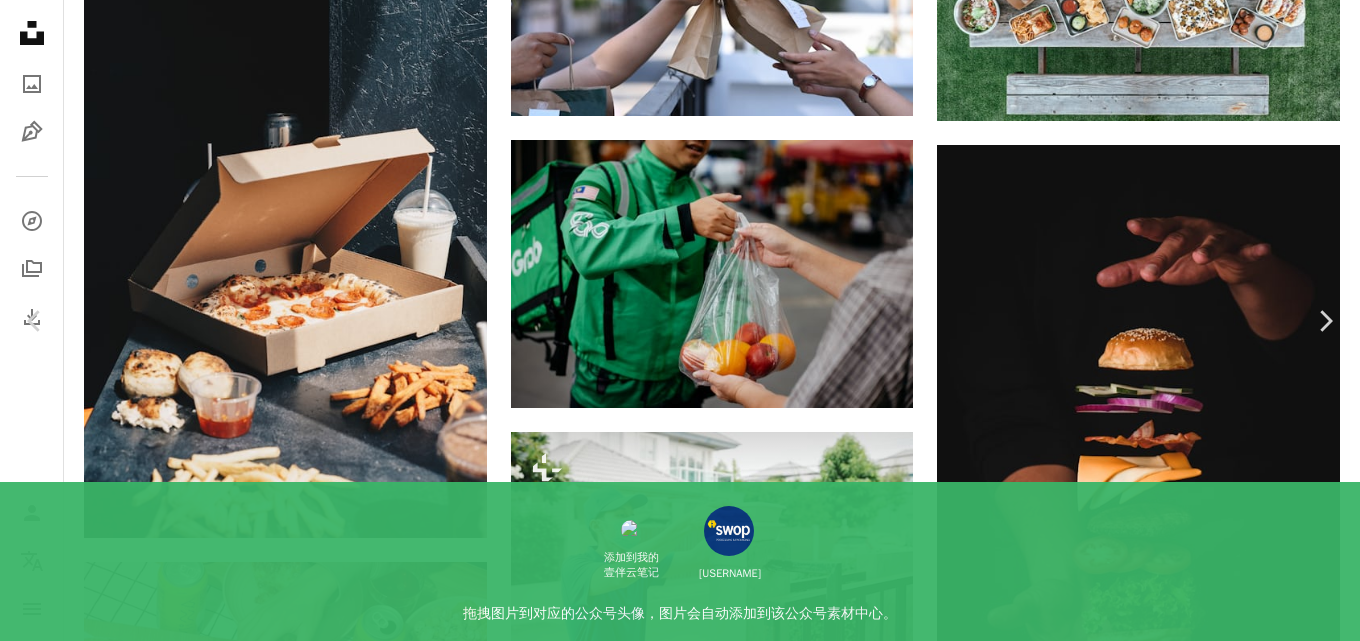 click on "Download free" at bounding box center (1165, 4155) 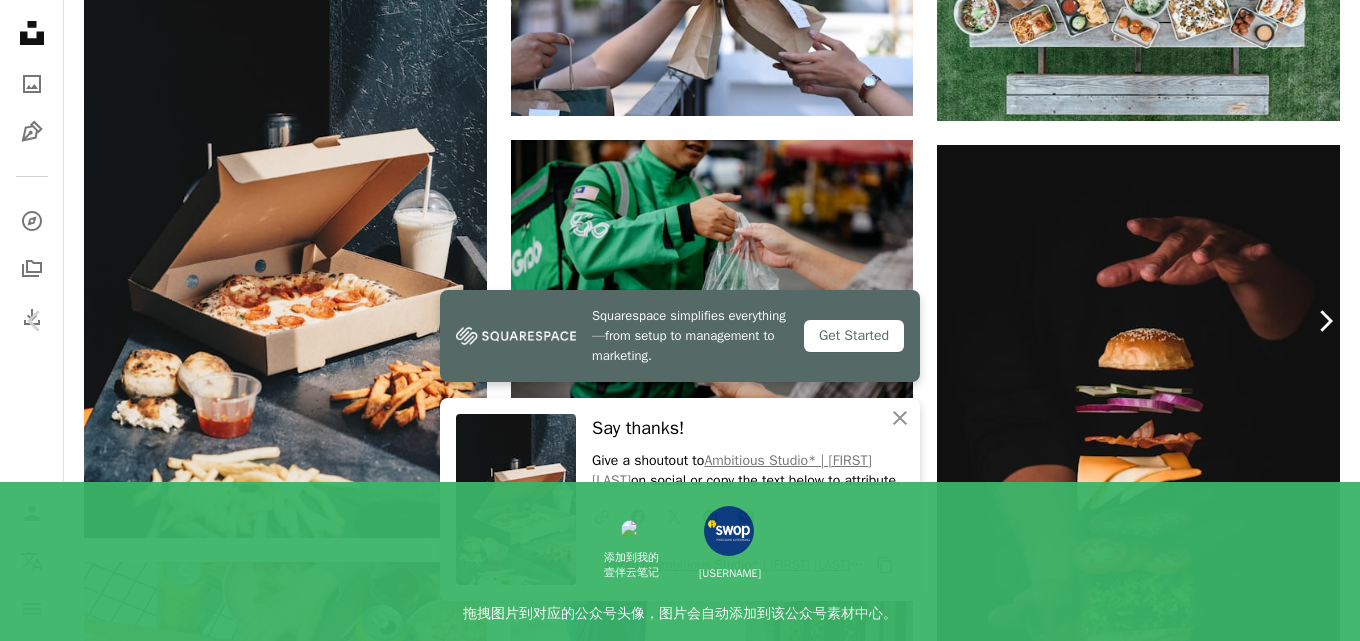 click on "Chevron right" at bounding box center (1325, 321) 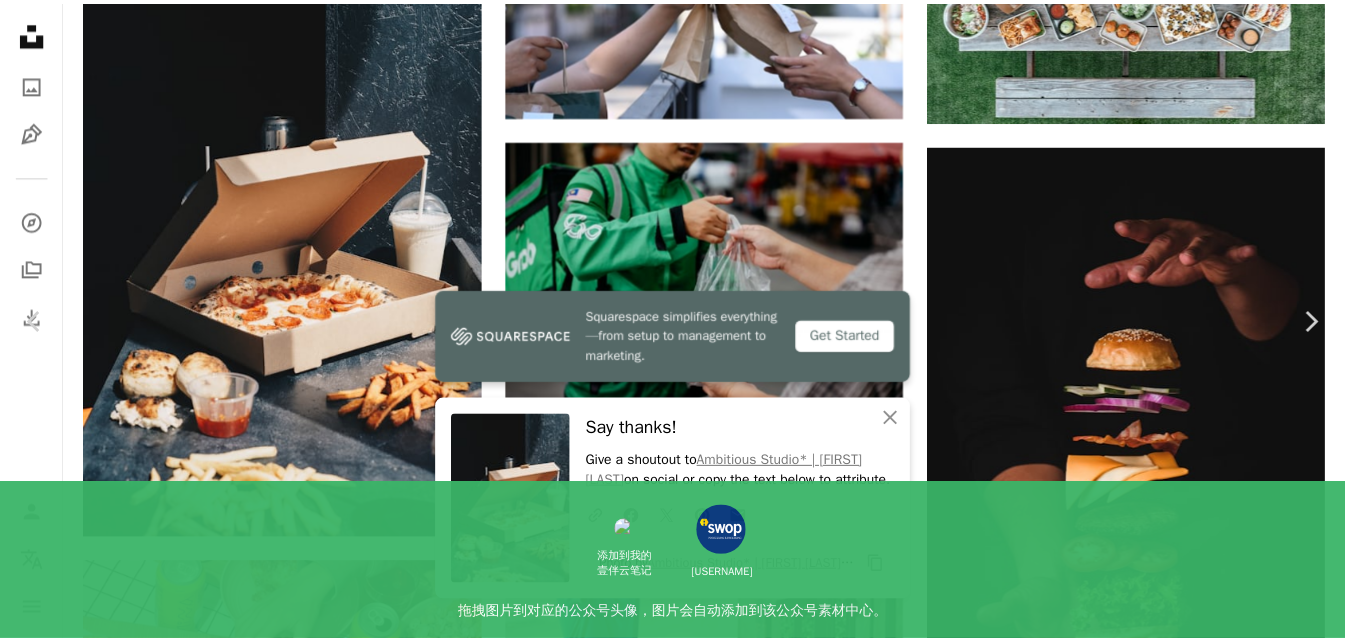 scroll, scrollTop: 561, scrollLeft: 0, axis: vertical 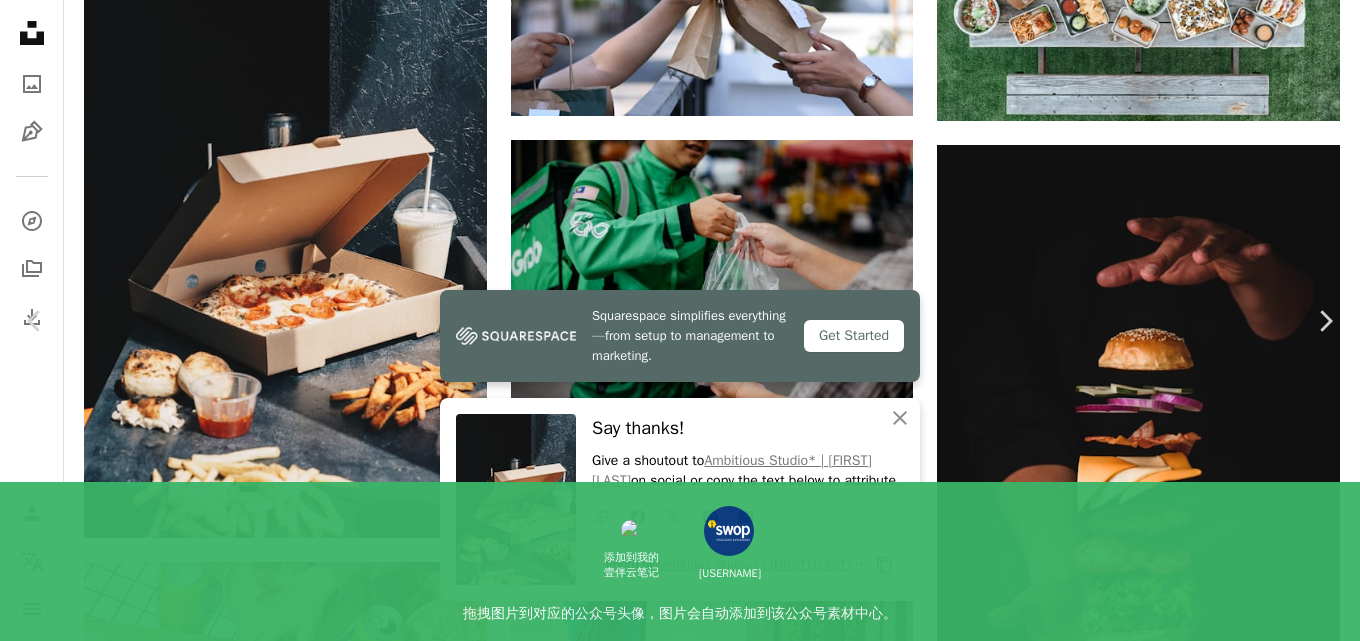 click on "**********" at bounding box center [680, 591] 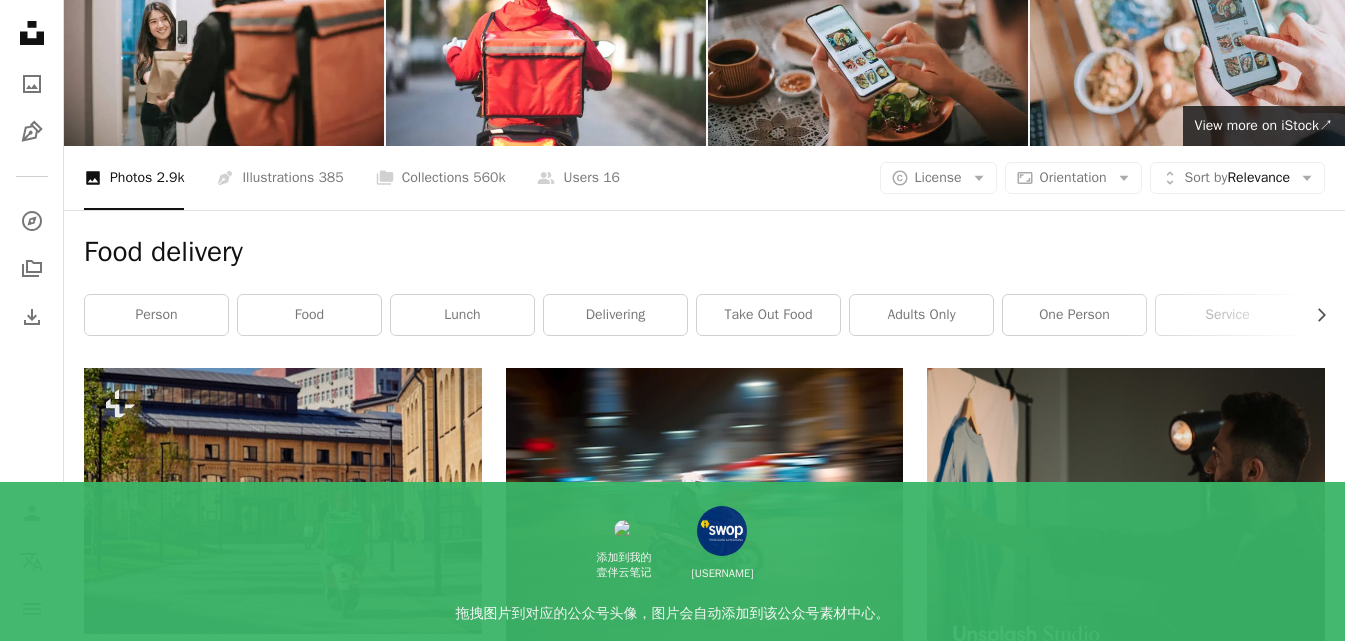 scroll, scrollTop: 0, scrollLeft: 0, axis: both 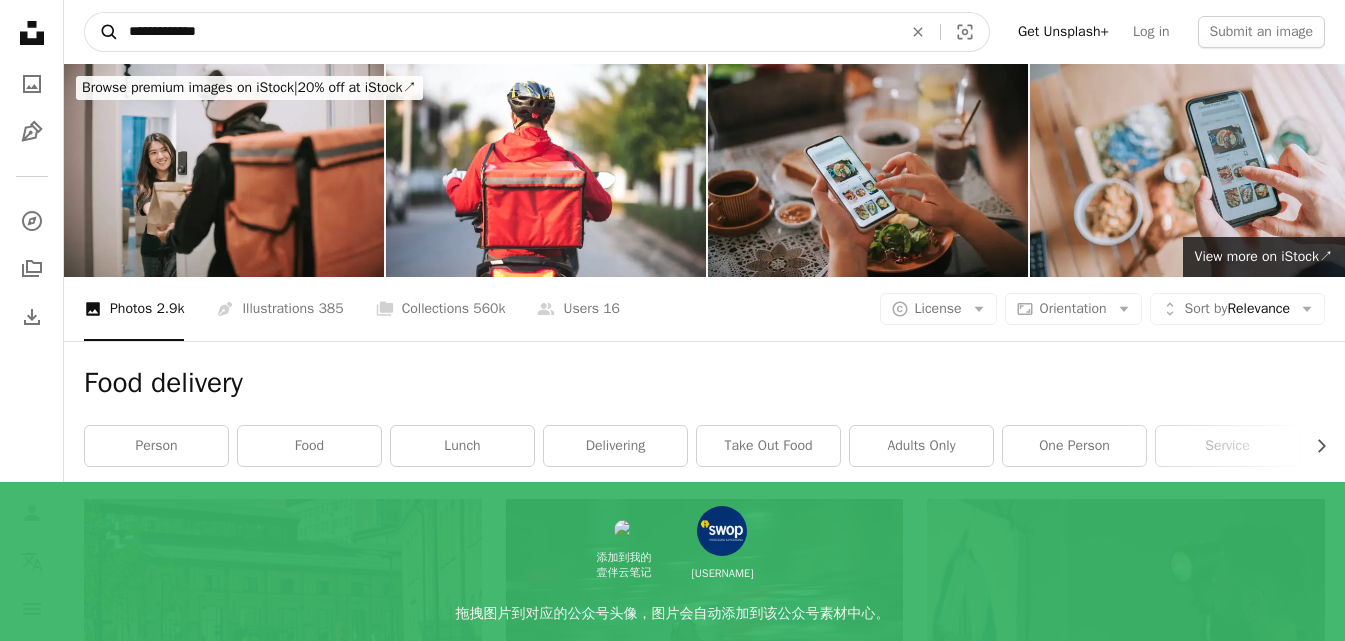 drag, startPoint x: 242, startPoint y: 31, endPoint x: 87, endPoint y: 36, distance: 155.08063 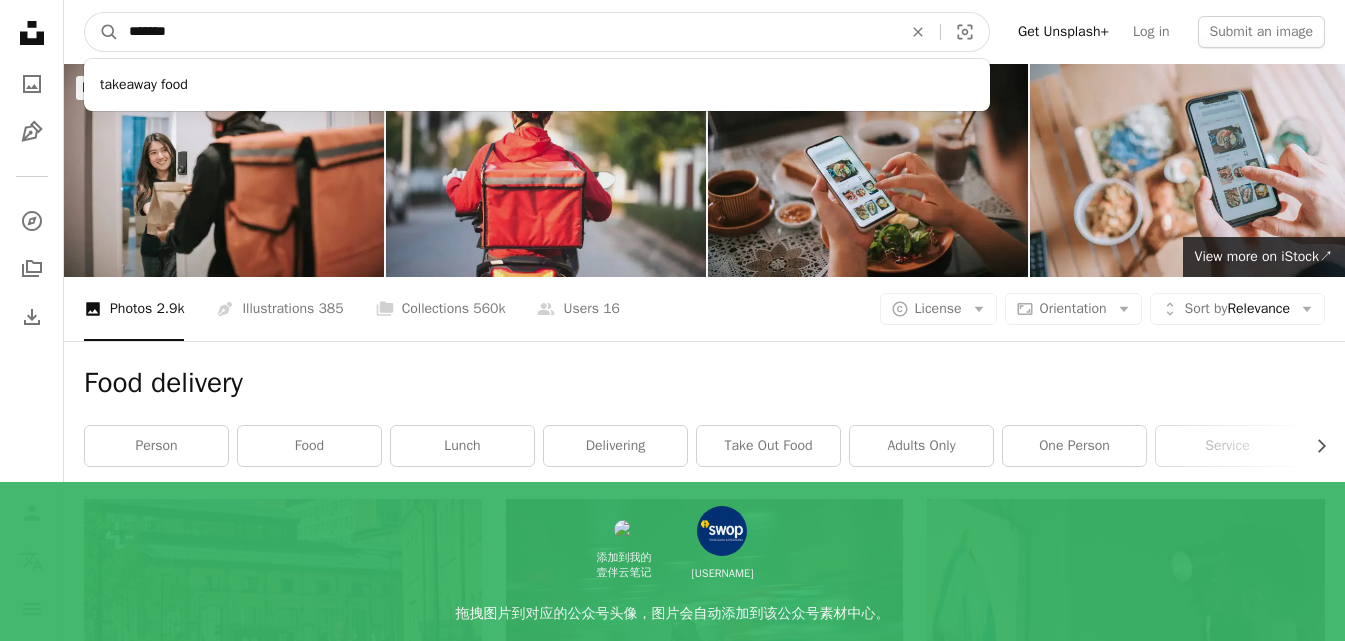 type on "********" 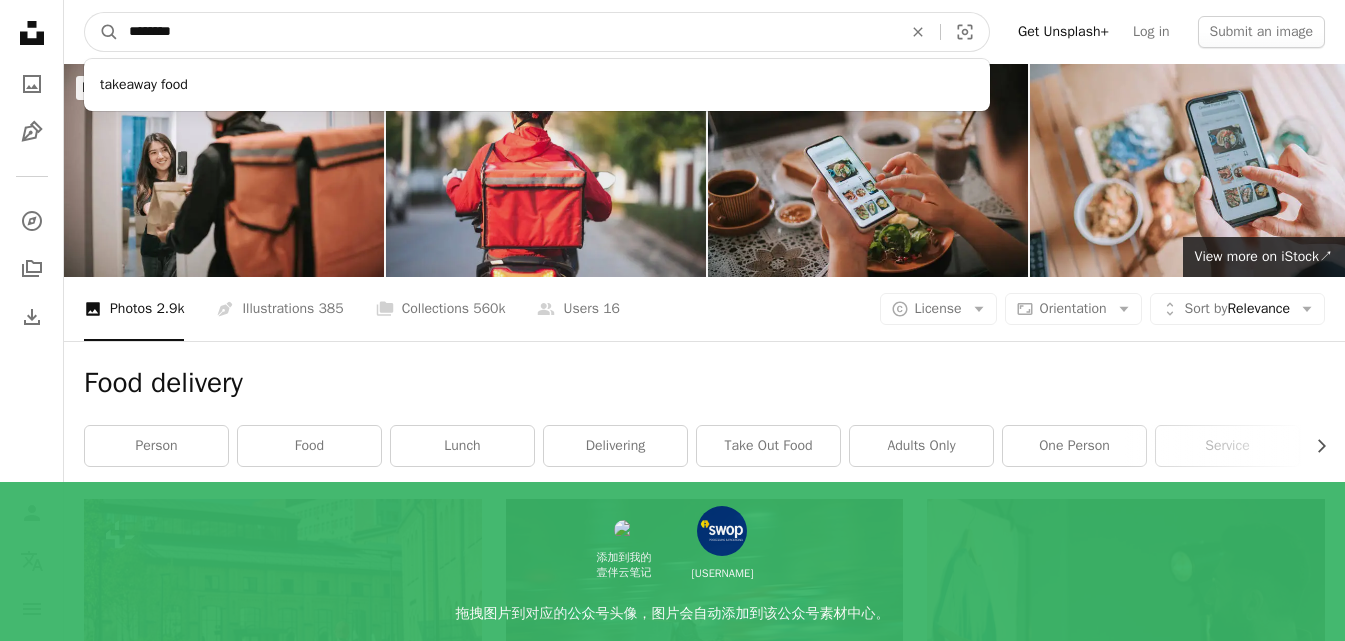 click on "A magnifying glass" at bounding box center [102, 32] 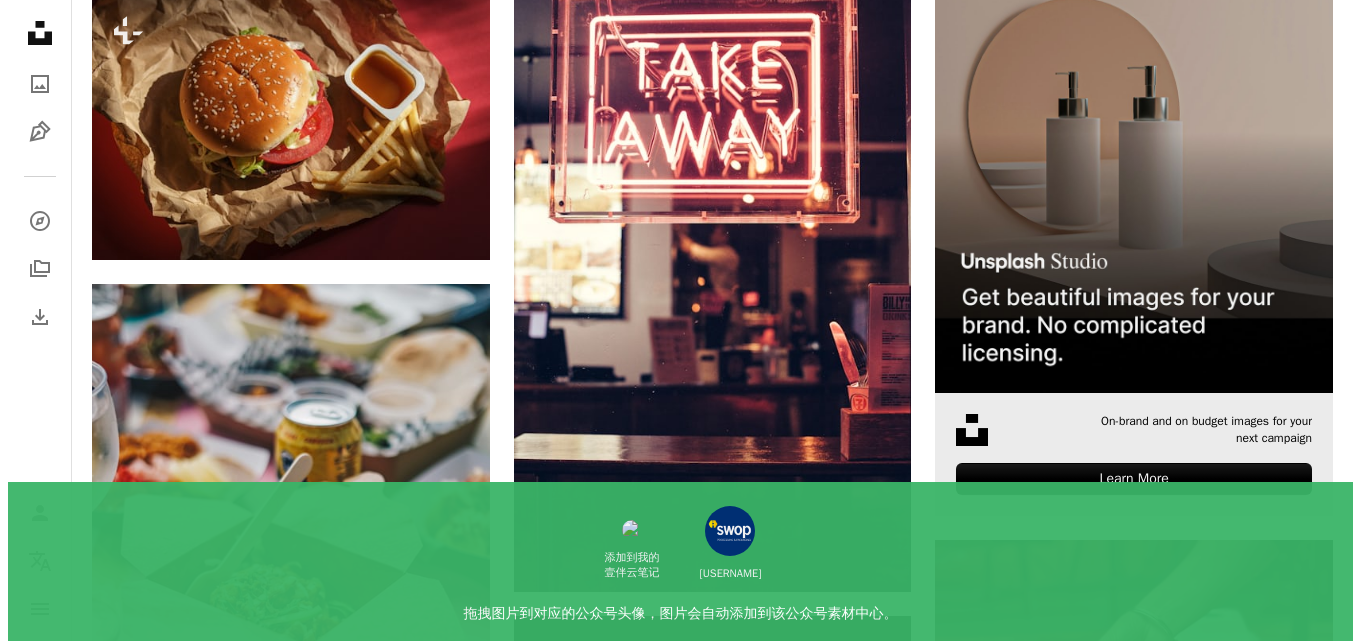 scroll, scrollTop: 900, scrollLeft: 0, axis: vertical 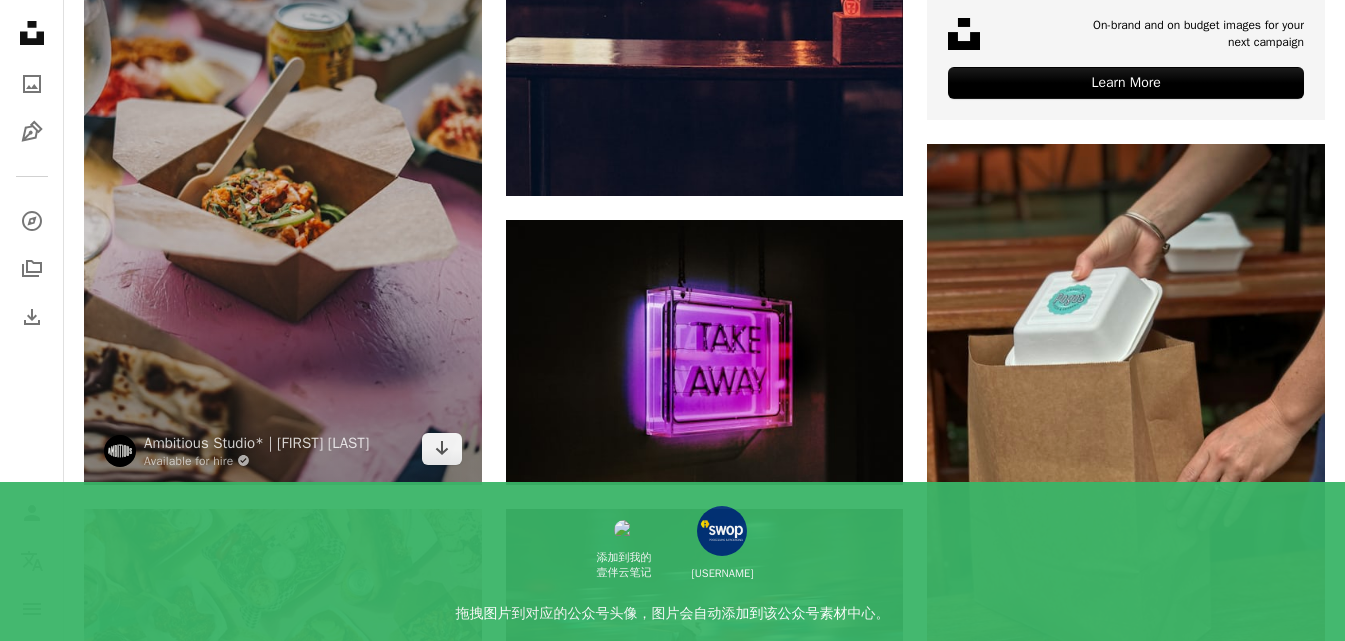 click at bounding box center [283, 186] 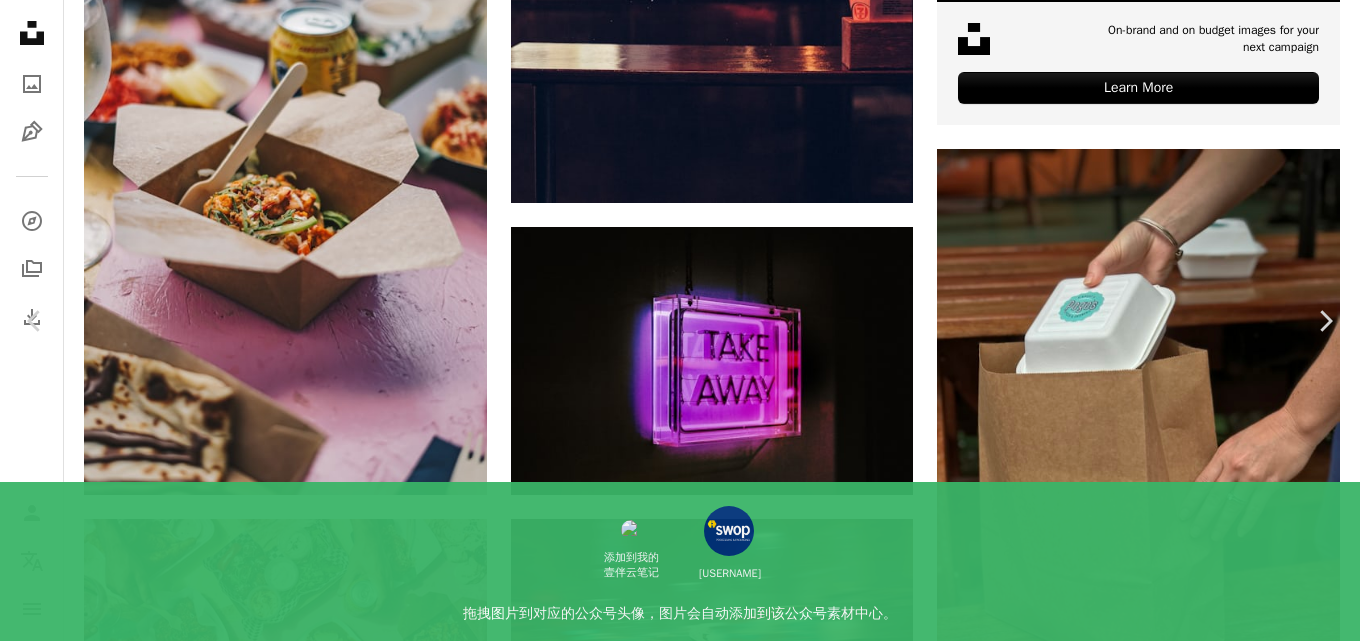 click on "Download free" at bounding box center (1165, 3869) 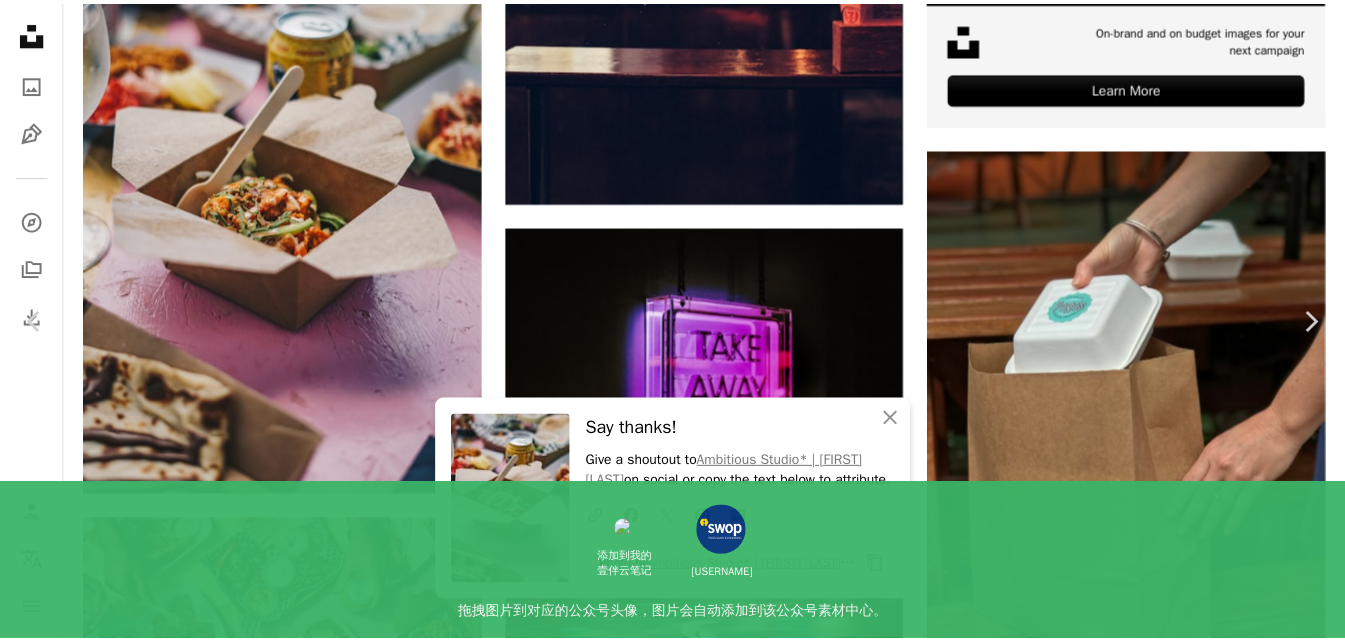 scroll, scrollTop: 561, scrollLeft: 0, axis: vertical 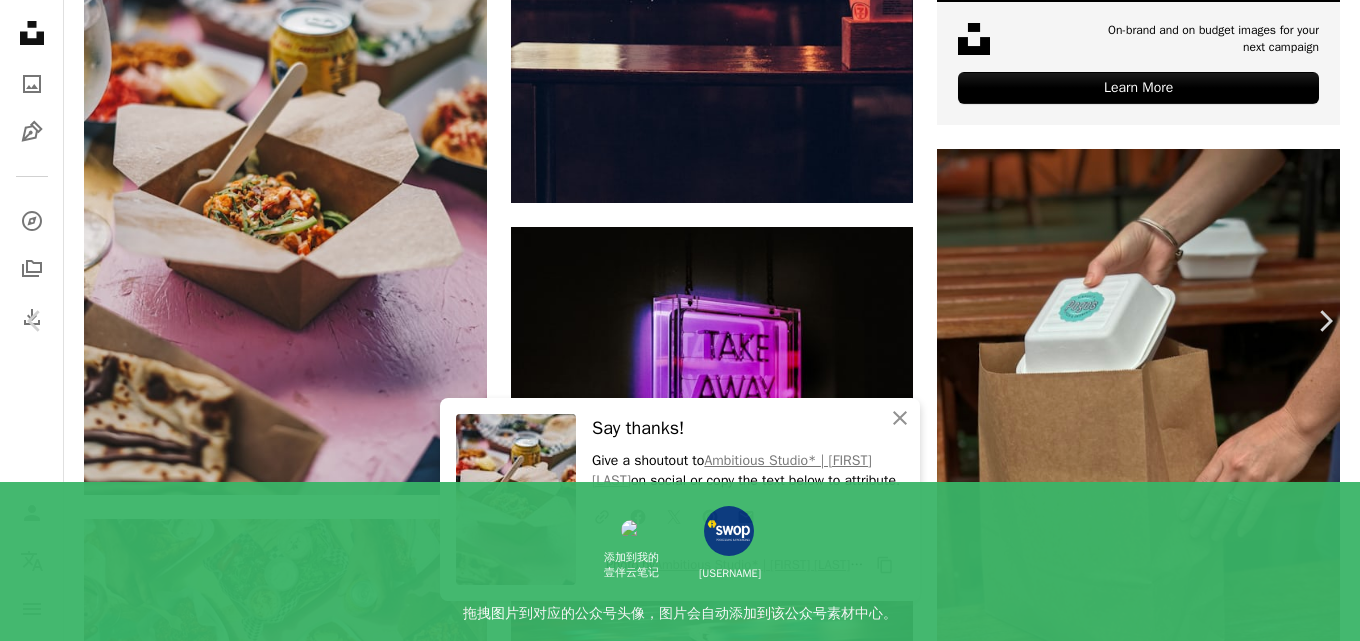 click on "An X shape Chevron left Chevron right Getty Images For Unsplash+ A heart A plus sign A lock Download Zoom in A forward-right arrow Share More Actions Calendar outlined Published on May 18, 2022 Safety Licensed under the Unsplash+ License food restaurant pizza fish beer chicken box chinese food packaging food delivery food background soda street food can pop takeaway take away takeout take out osb Free images Browse premium related images on iStock | Save 20% with code UNSPLASH20 View more on iStock ↗ Related images A heart A plus sign Available for hire" at bounding box center (680, 4142) 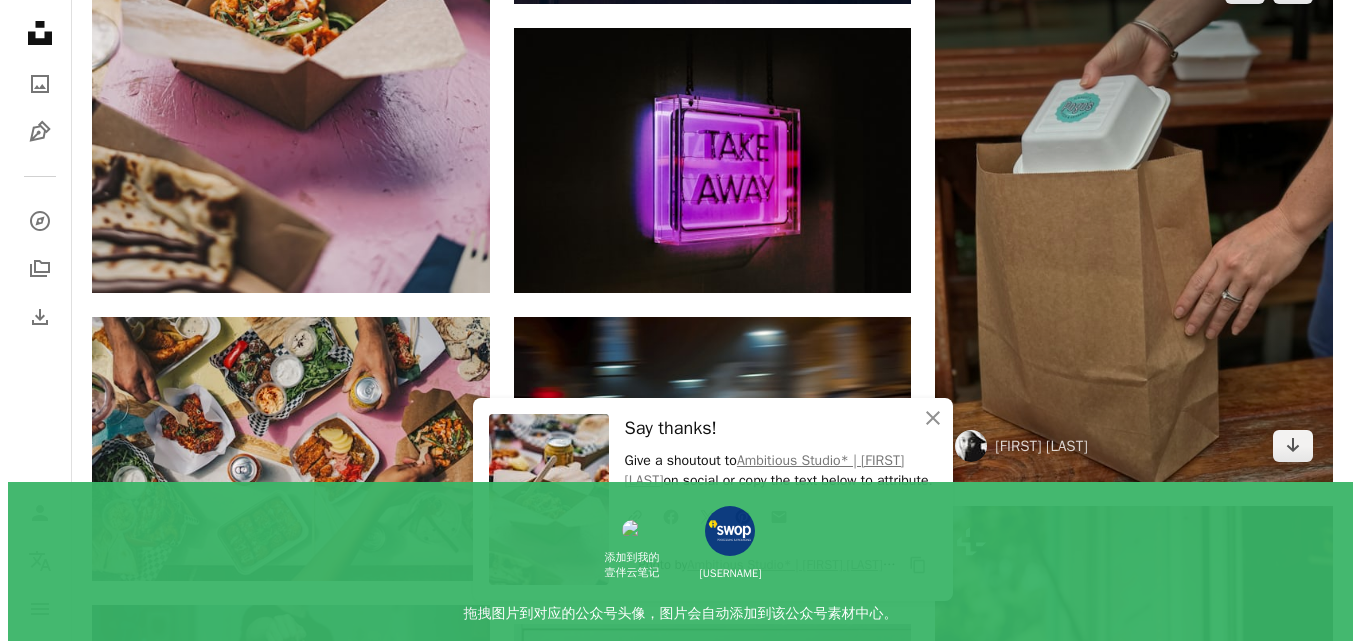 scroll, scrollTop: 1100, scrollLeft: 0, axis: vertical 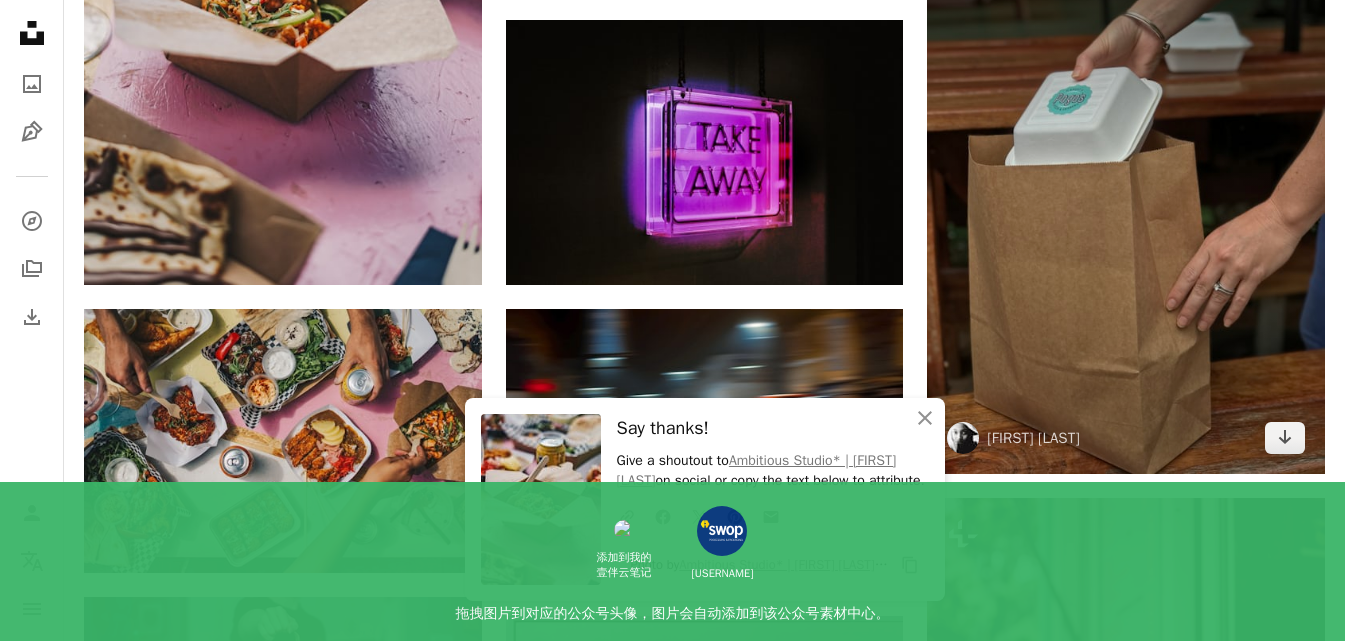 click at bounding box center (1126, 209) 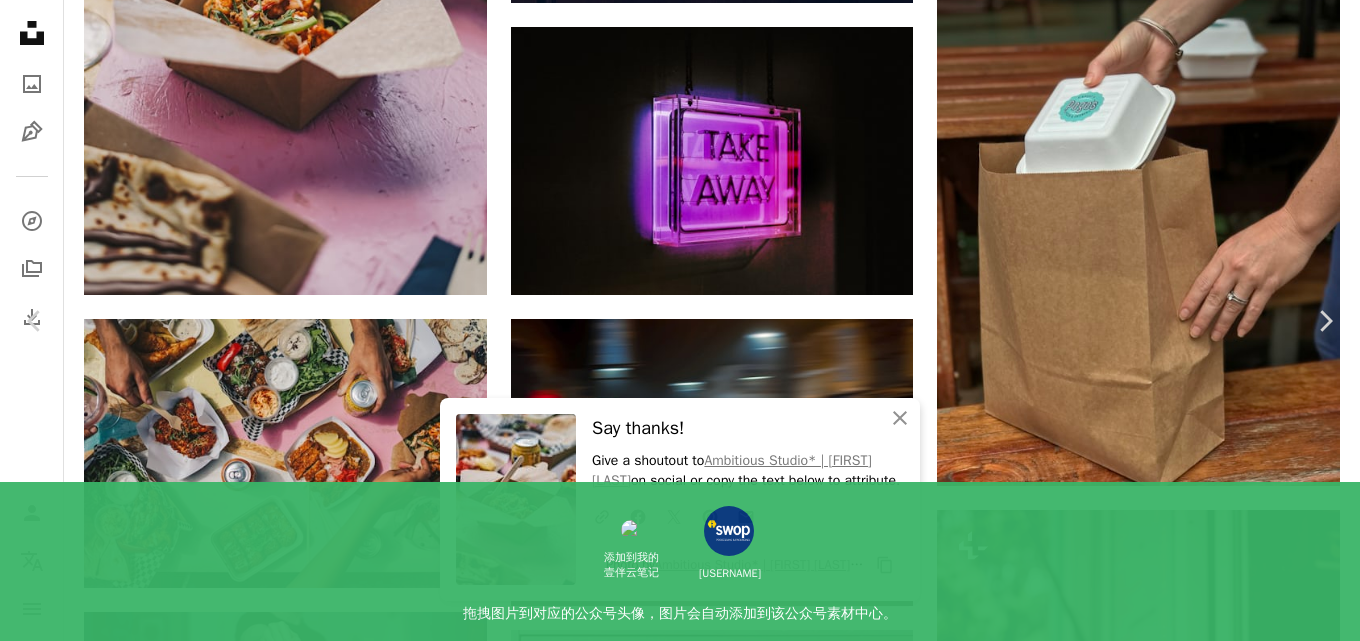 click on "Download free" at bounding box center (1165, 3669) 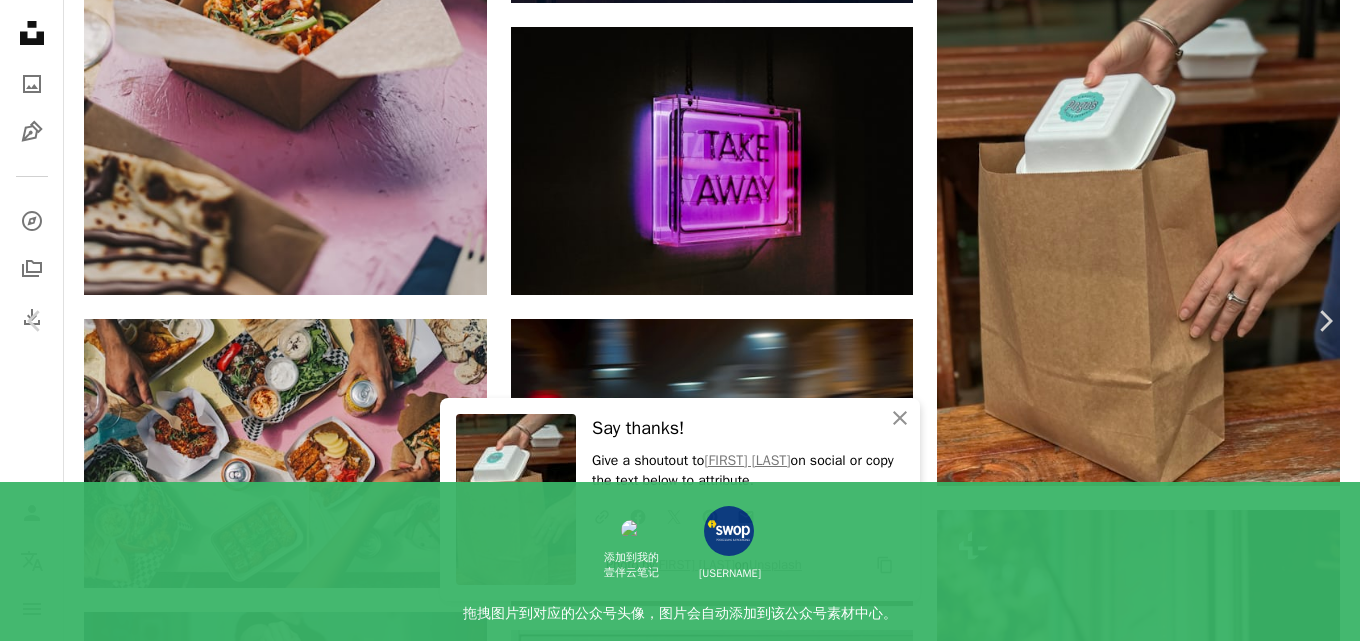 scroll, scrollTop: 561, scrollLeft: 0, axis: vertical 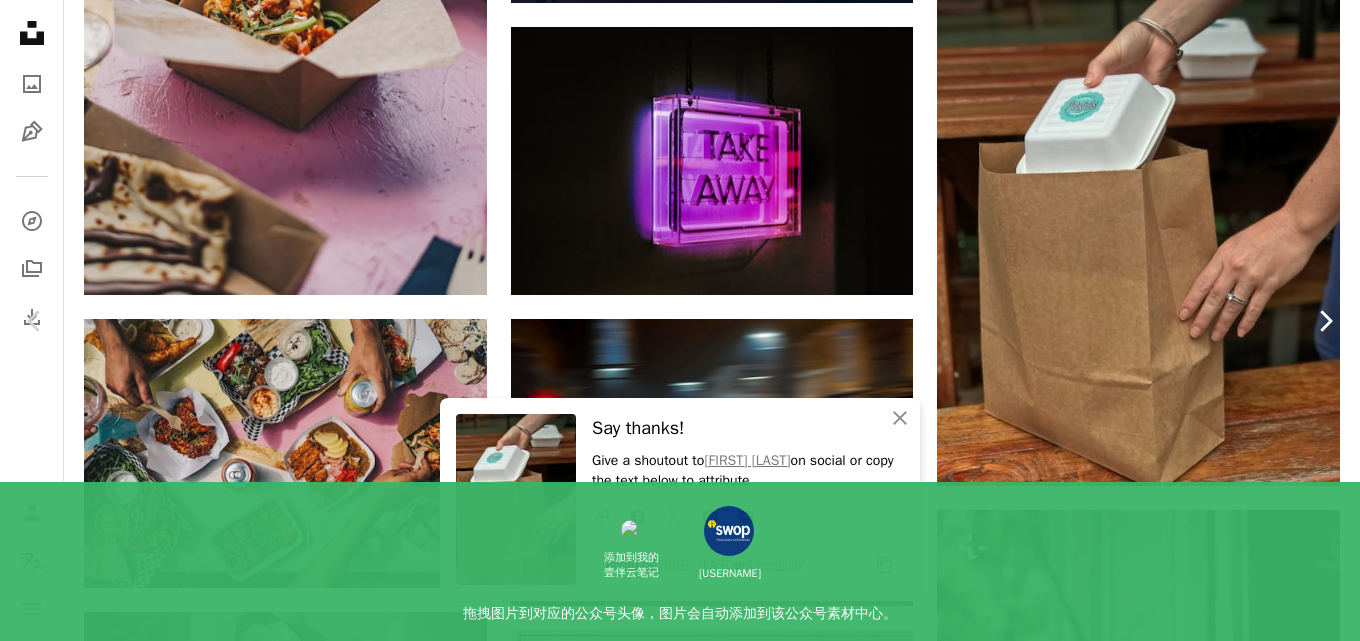 click on "Chevron right" at bounding box center (1325, 321) 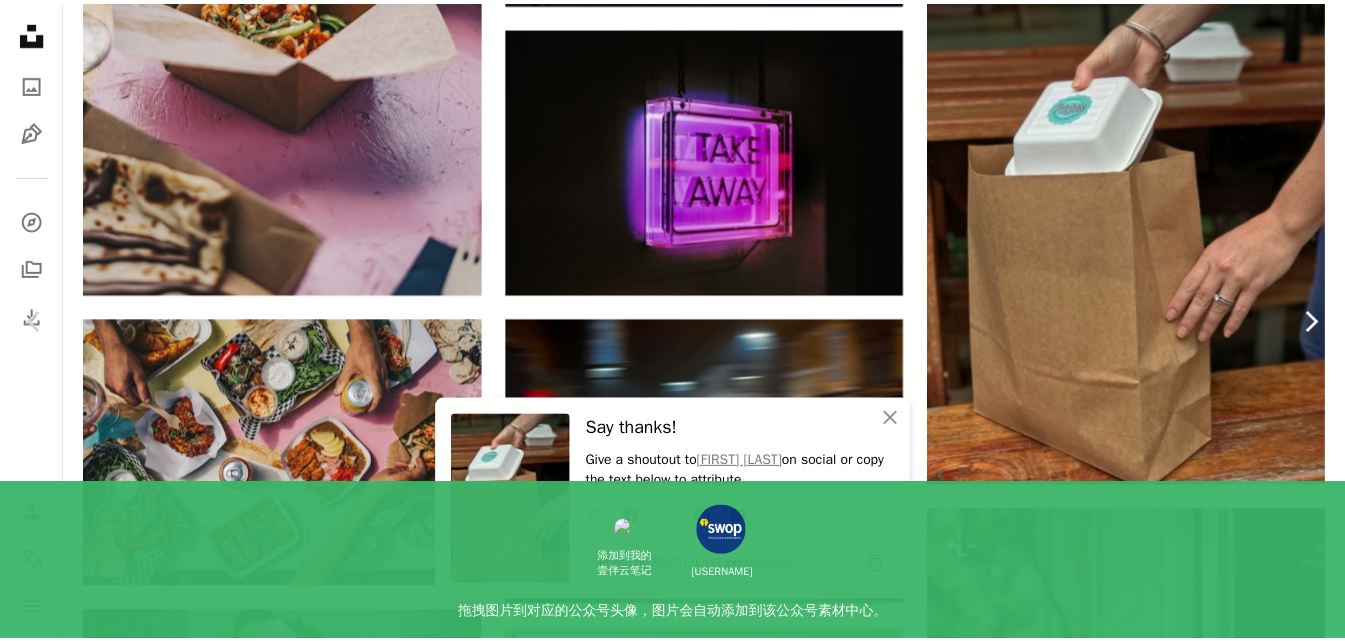 scroll, scrollTop: 0, scrollLeft: 0, axis: both 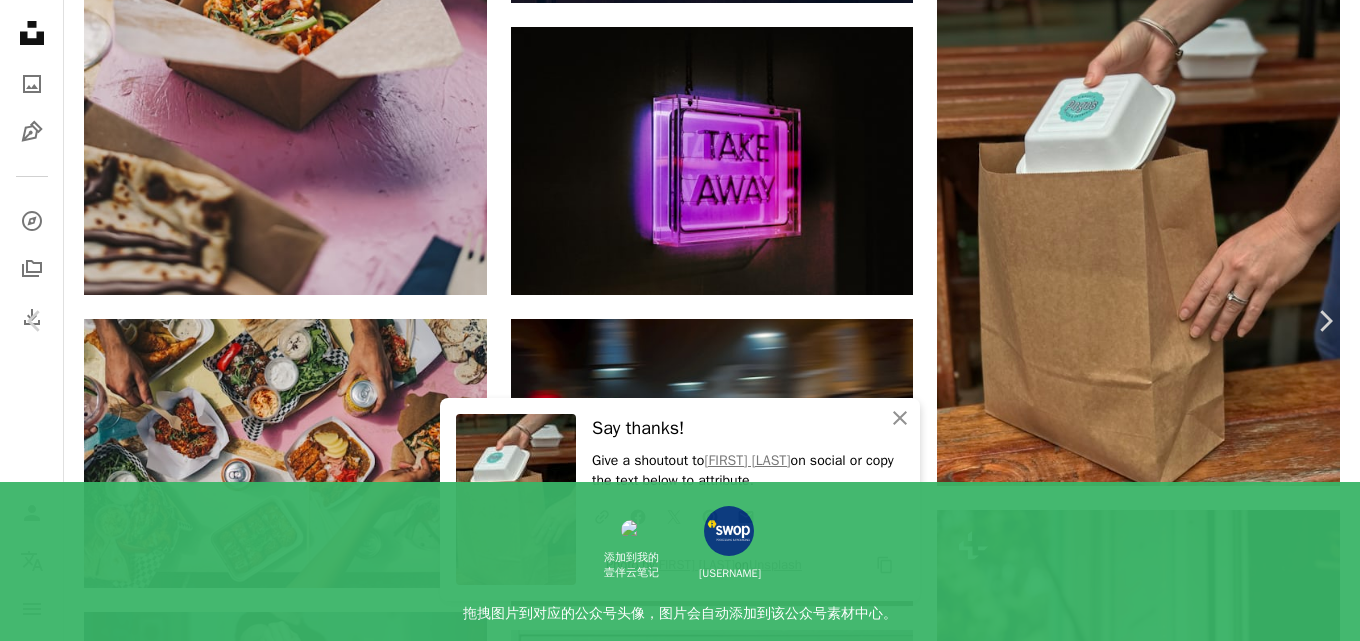 click on "Unsplash logo Unsplash Home A photo Pen Tool A compass A stack of folders Download Person Localization icon navigation menu A magnifying glass ******** An X shape Visual search Get Unsplash+ Log in Submit an image Browse premium images on iStock  |  20% off at iStock  ↗ Browse premium images on iStock 20% off at iStock  ↗ View more  ↗ View more on iStock  ↗ A photo Photos   3.7k Pen Tool Illustrations   84 A stack of folders Collections   1.6k A group of people Users   9 A copyright icon © License Arrow down Aspect ratio Orientation Arrow down Unfold Sort by  Relevance Arrow down Filters Filters Takeaway Chevron right person human take away takeout food box food delivery take out burger light word restaurant Plus sign for Unsplash+ A heart A plus sign [FIRST] [LAST] For  Unsplash+ A lock Download A heart A plus sign Ambitious Studio* | [FIRST] [LAST] Available for hire A checkmark inside of a circle Arrow pointing down A heart A plus sign Ambitious Studio* | [FIRST] [LAST] Available for hire For" at bounding box center (680, 1278) 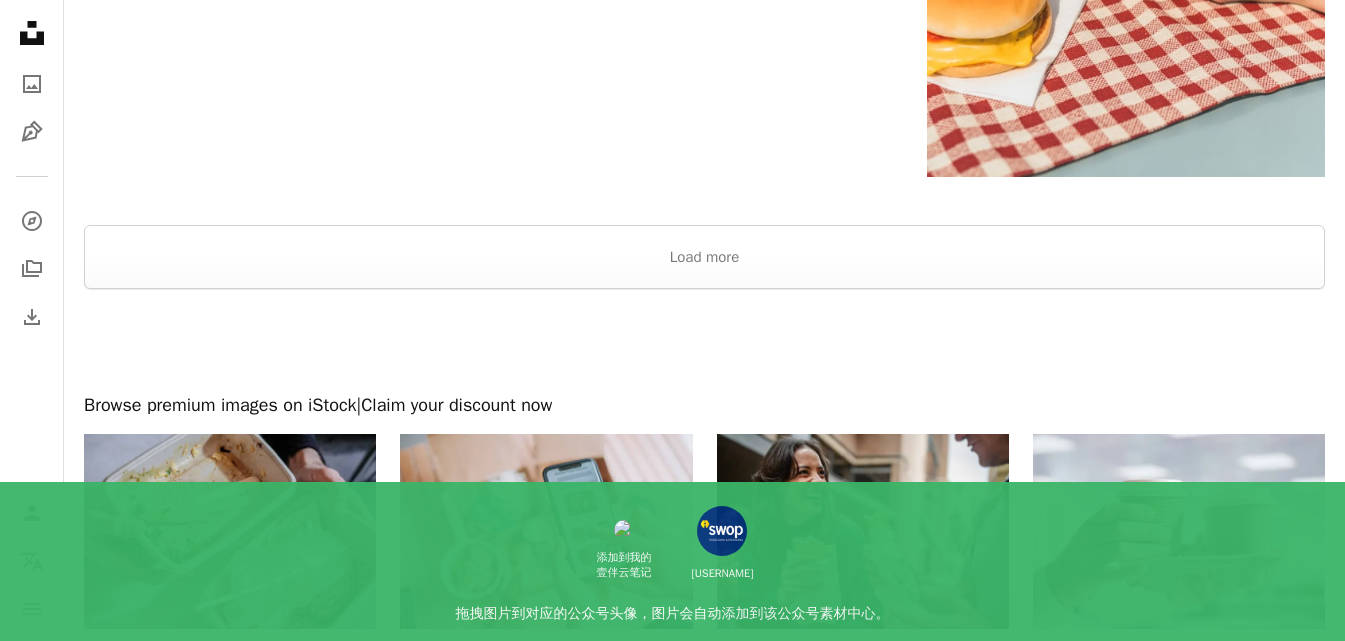 scroll, scrollTop: 4000, scrollLeft: 0, axis: vertical 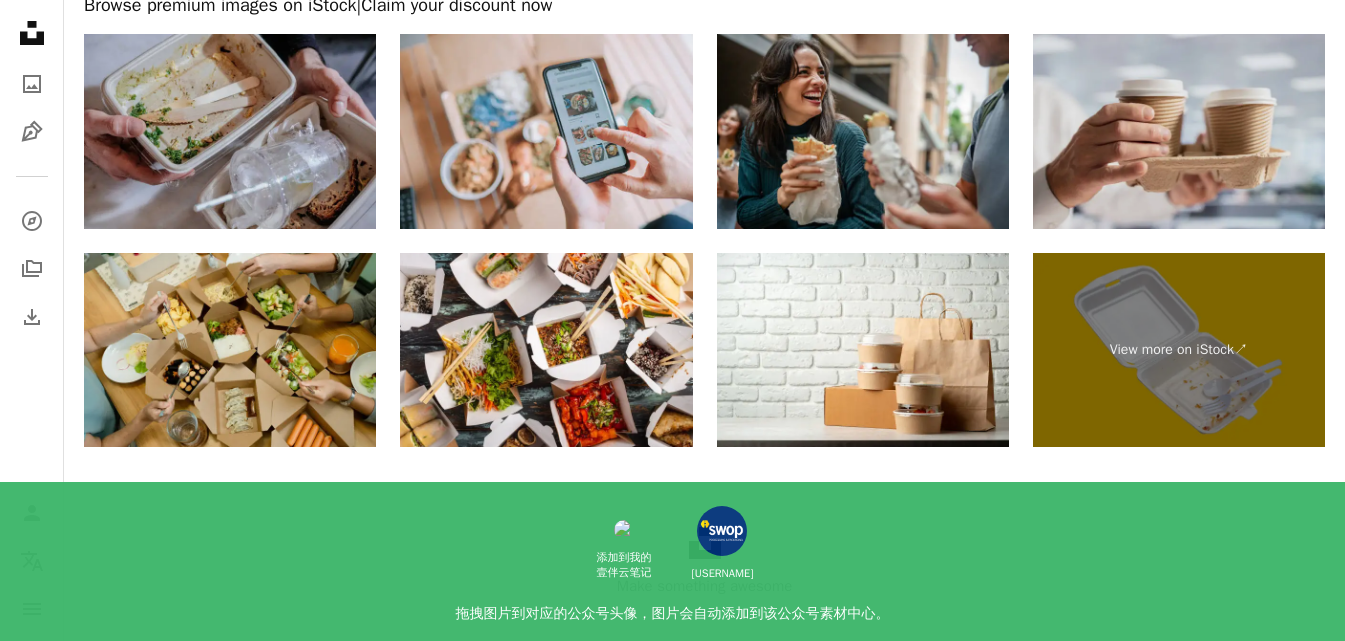 click at bounding box center (1179, 131) 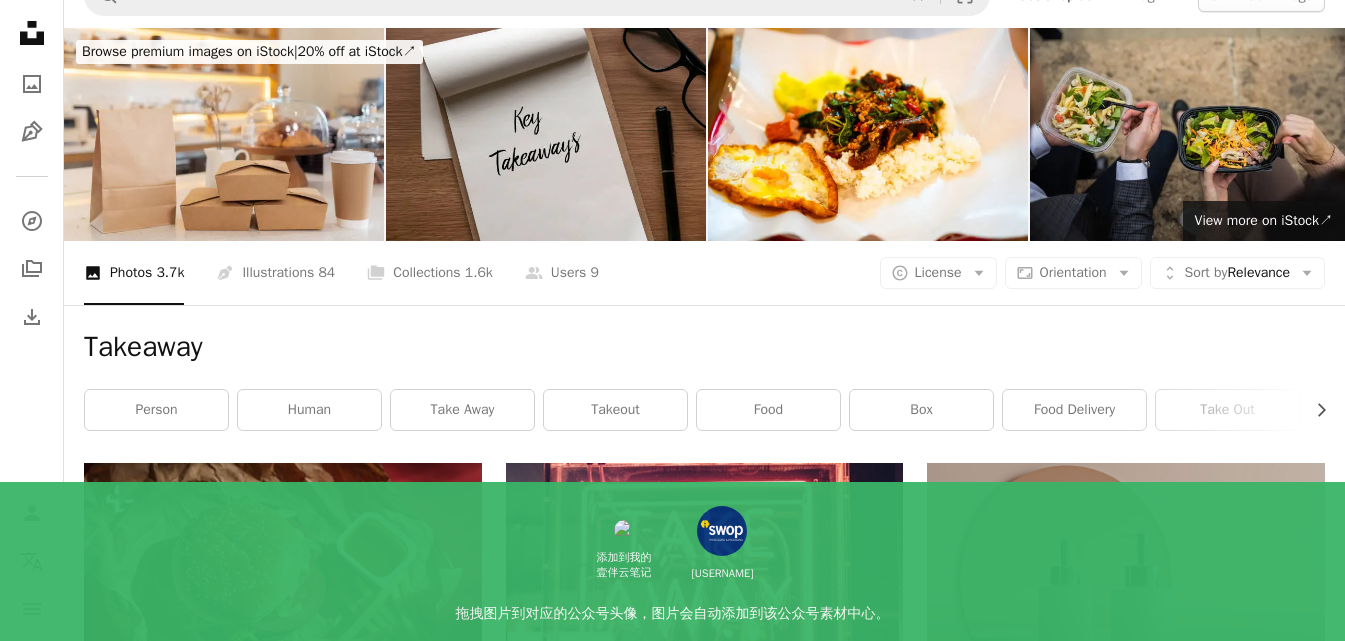scroll, scrollTop: 0, scrollLeft: 0, axis: both 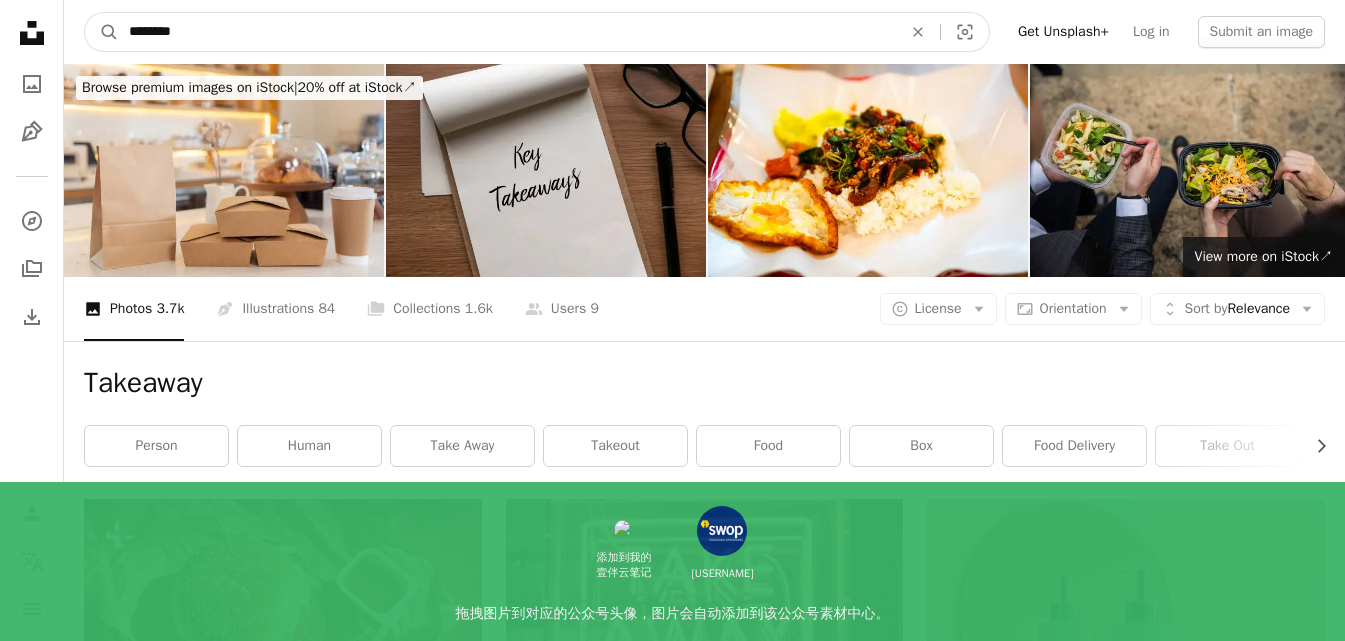 drag, startPoint x: 273, startPoint y: 30, endPoint x: 255, endPoint y: 34, distance: 18.439089 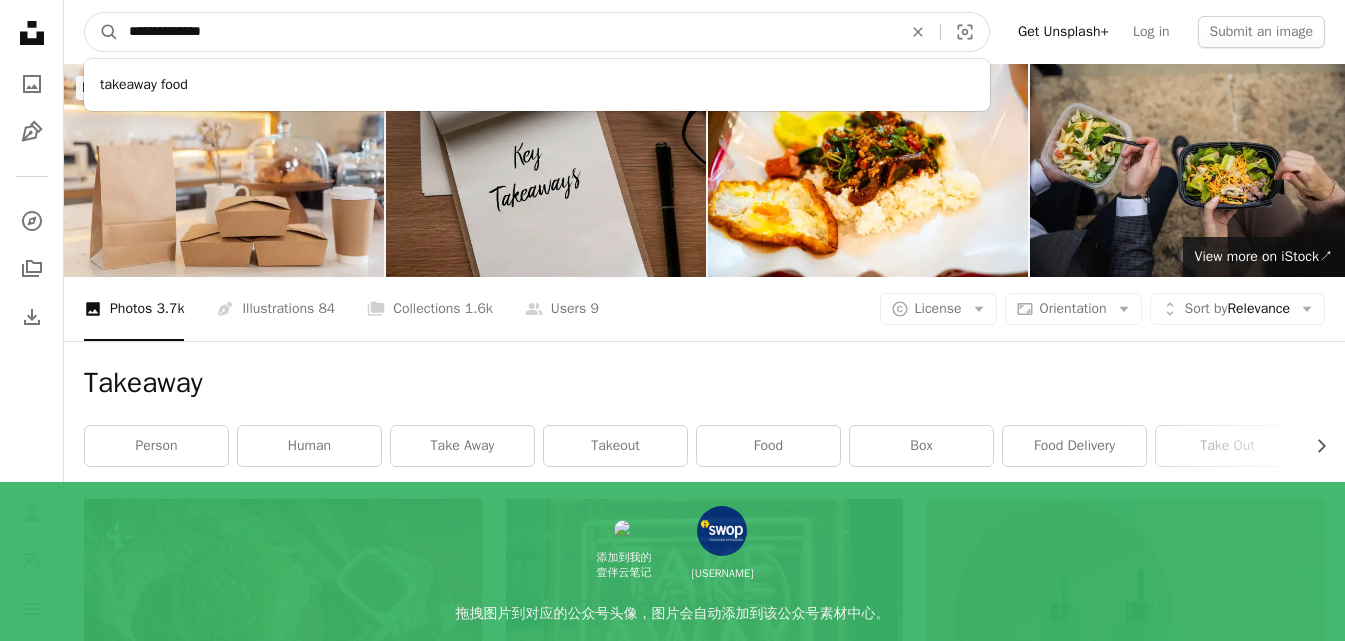 type on "**********" 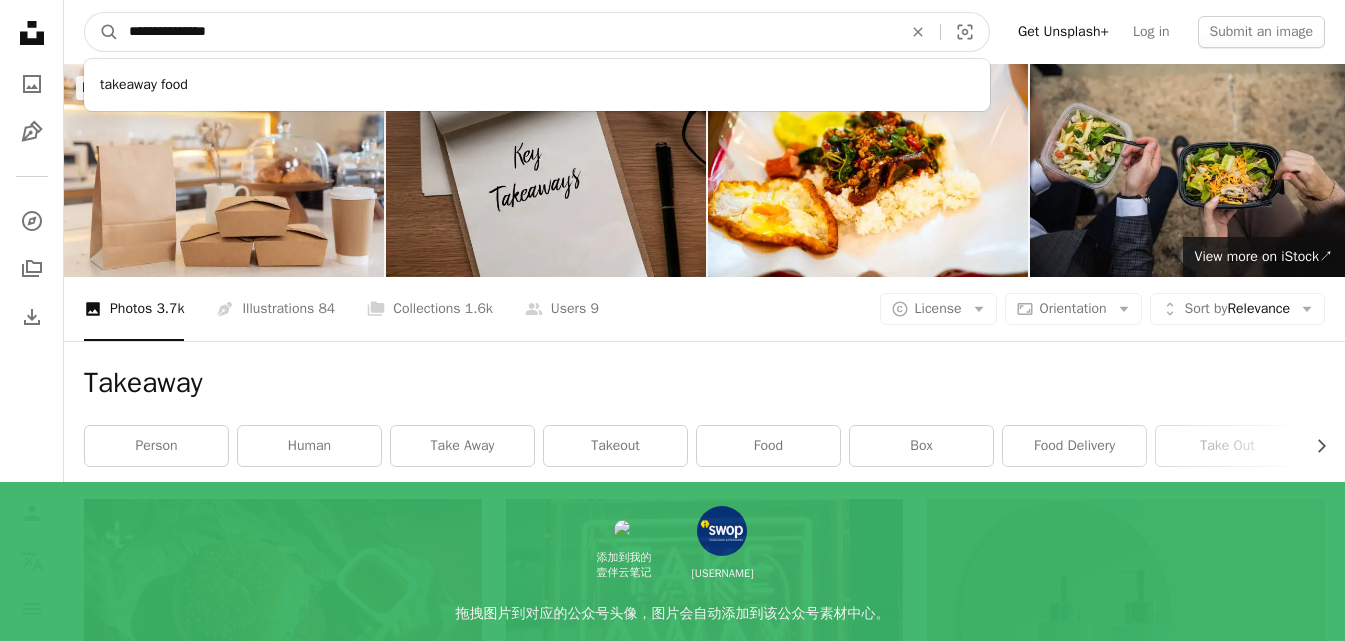 click on "A magnifying glass" at bounding box center (102, 32) 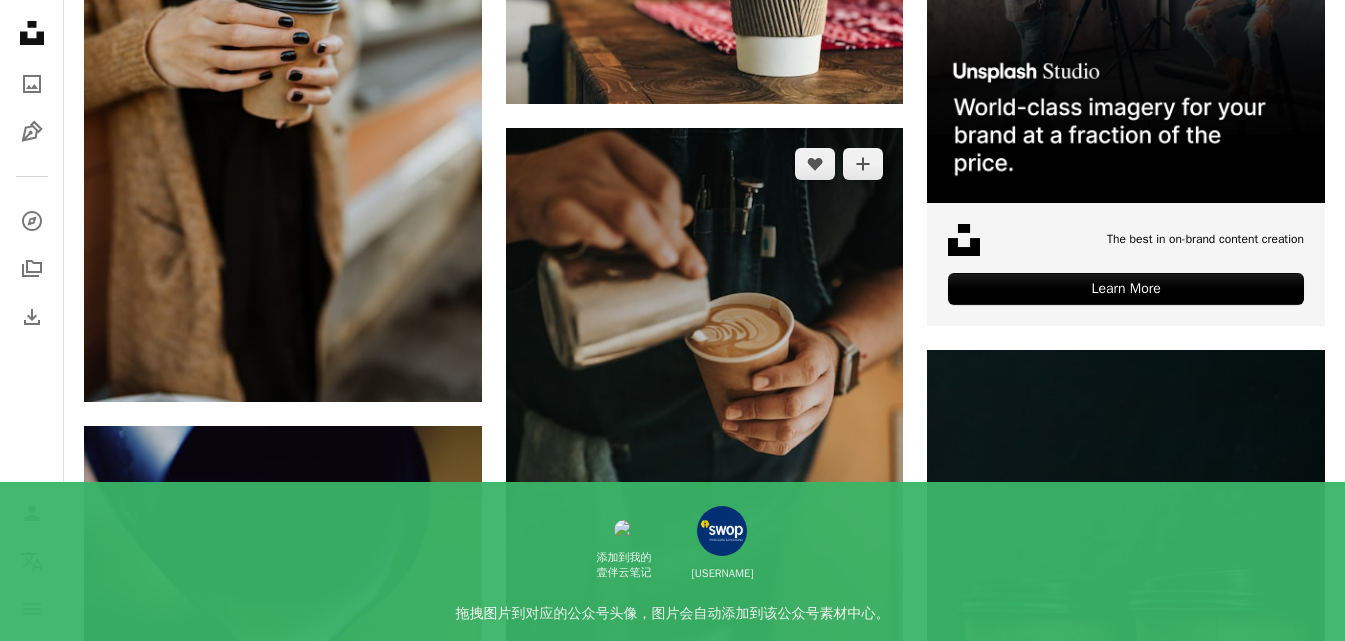 scroll, scrollTop: 300, scrollLeft: 0, axis: vertical 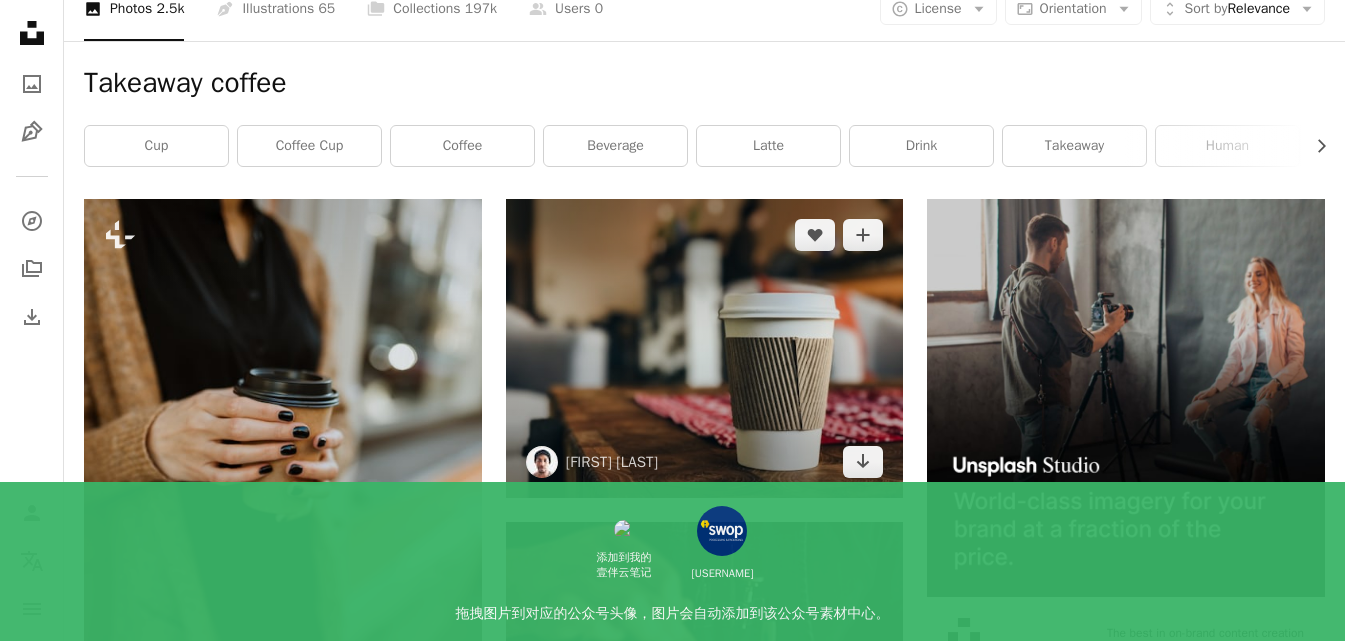 click at bounding box center [705, 348] 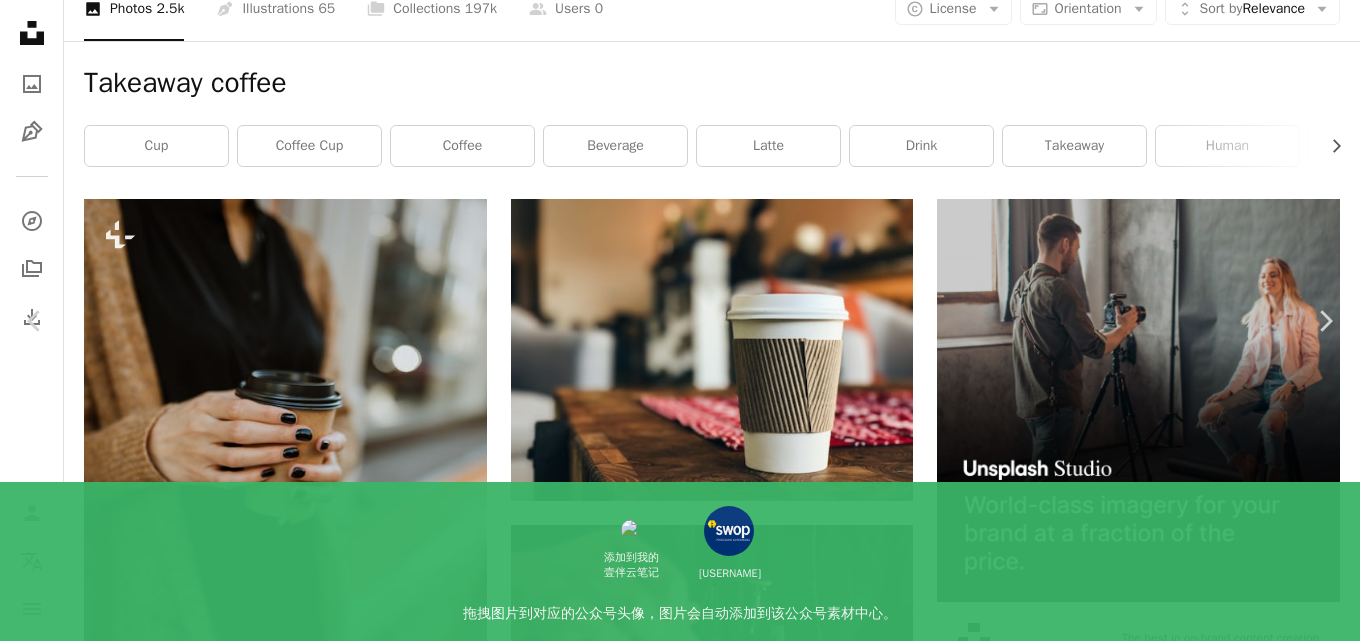 click on "Download free" at bounding box center [1165, 5268] 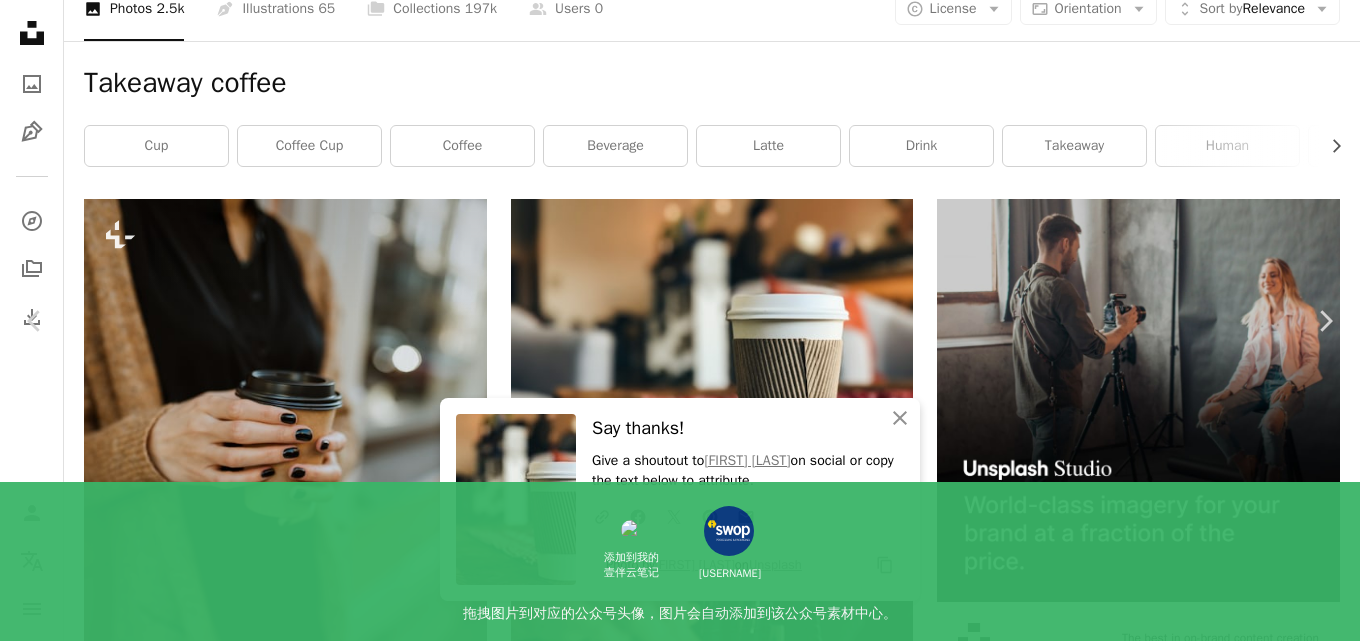 click on "An X shape Chevron left Chevron right An X shape Close Say thanks! Give a shoutout to  [FIRST] [LAST]  on social or copy the text below to attribute. A URL sharing icon (chains) Facebook icon X (formerly Twitter) icon Pinterest icon An envelope Photo by  [FIRST] [LAST]  on  Unsplash
Copy content [FIRST] [LAST] [USERNAME] A heart A plus sign Download free Chevron down Zoom in Views 2,229,735 Downloads 14,533 Featured in Photos A forward-right arrow Share Info icon Info More Actions Christmas cheer A map marker PIPER AND LEAF x Madison, Madison, United States Calendar outlined Published on  December 21, 2016 Camera Apple, iPhone 7 Plus Safety Free to use under the  Unsplash License christmas coffee winter wood tea cup cup of coffee festive tabletop takeaway disposable coffee cup united states madison Free stock photos Browse premium related images on iStock  |  Save 20% with code UNSPLASH20 View more on iStock  ↗ Related images A heart A plus sign [FIRST] [LAST] Arrow pointing down A heart A plus sign" at bounding box center [680, 5541] 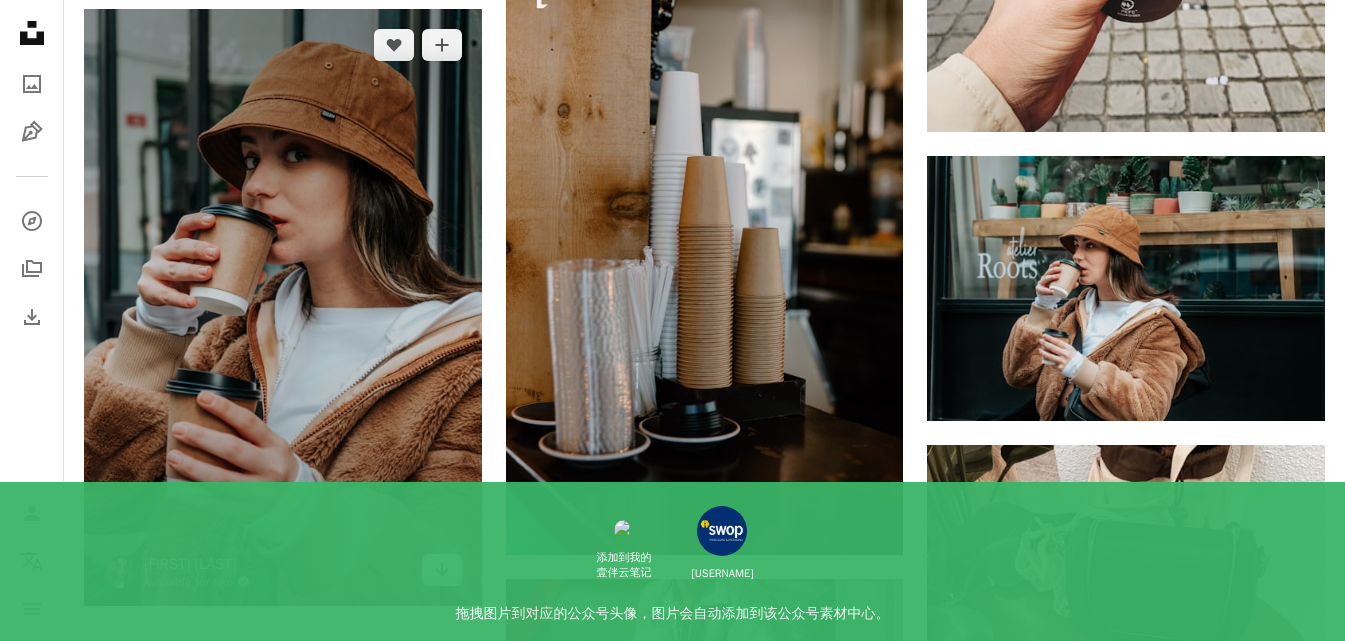 scroll, scrollTop: 3000, scrollLeft: 0, axis: vertical 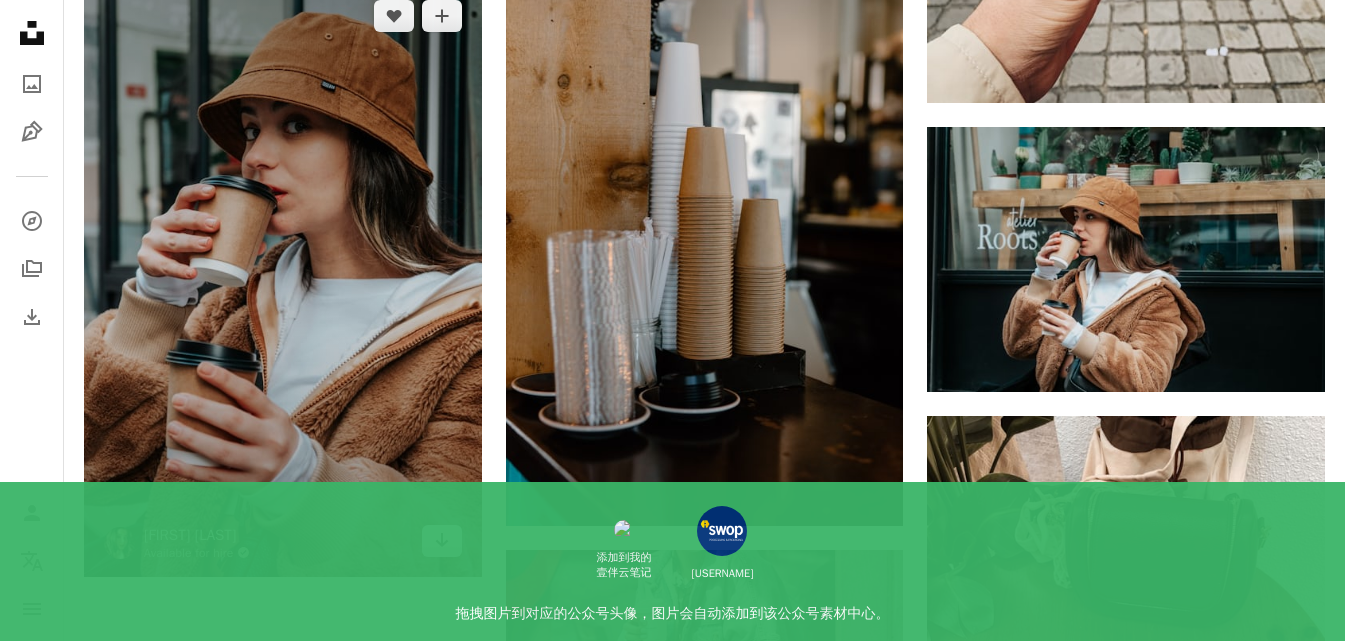 click at bounding box center (283, 278) 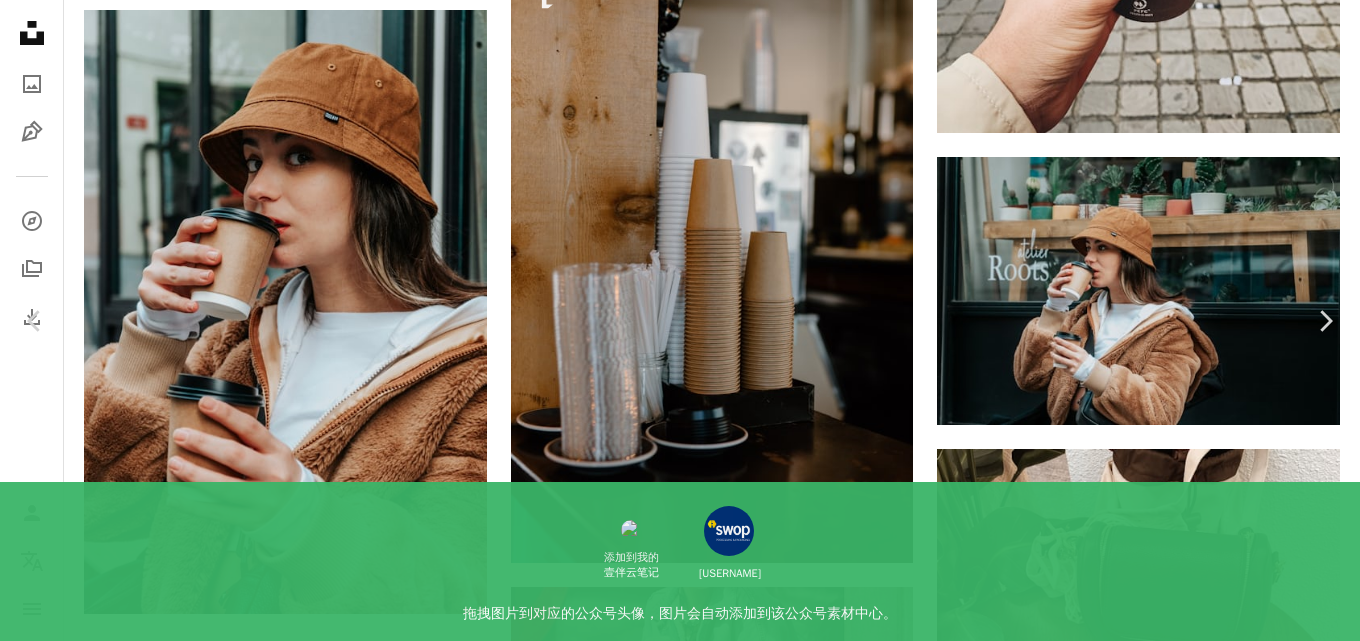 click on "An X shape Chevron left Chevron right Ceyda Çiftci Available for hire A checkmark inside of a circle A heart A plus sign Download free Chevron down Zoom in ––– –– –– ––– –––– –––– ––– –– –– ––– –––– –––– ––– –– –– ––– –––– –––– A forward-right arrow Share Info icon Info More Actions ––– – ––– – – –– – ––––. ––– ––– –––– –––– ––– ––– – –––– –––– ––– ––– –––– –––– Browse premium related images on iStock | Save 20% with code UNSPLASH20 Related images A heart A plus sign Ceyda Çiftci Available for hire A checkmark inside of a circle Arrow pointing down Plus sign for Unsplash+ A heart A plus sign Getty Images For Unsplash+ A lock Download A heart A plus sign Rachel McDermott Available for hire A checkmark inside of a circle Arrow pointing down Plus sign for Unsplash+ A heart A plus sign" at bounding box center (680, 2841) 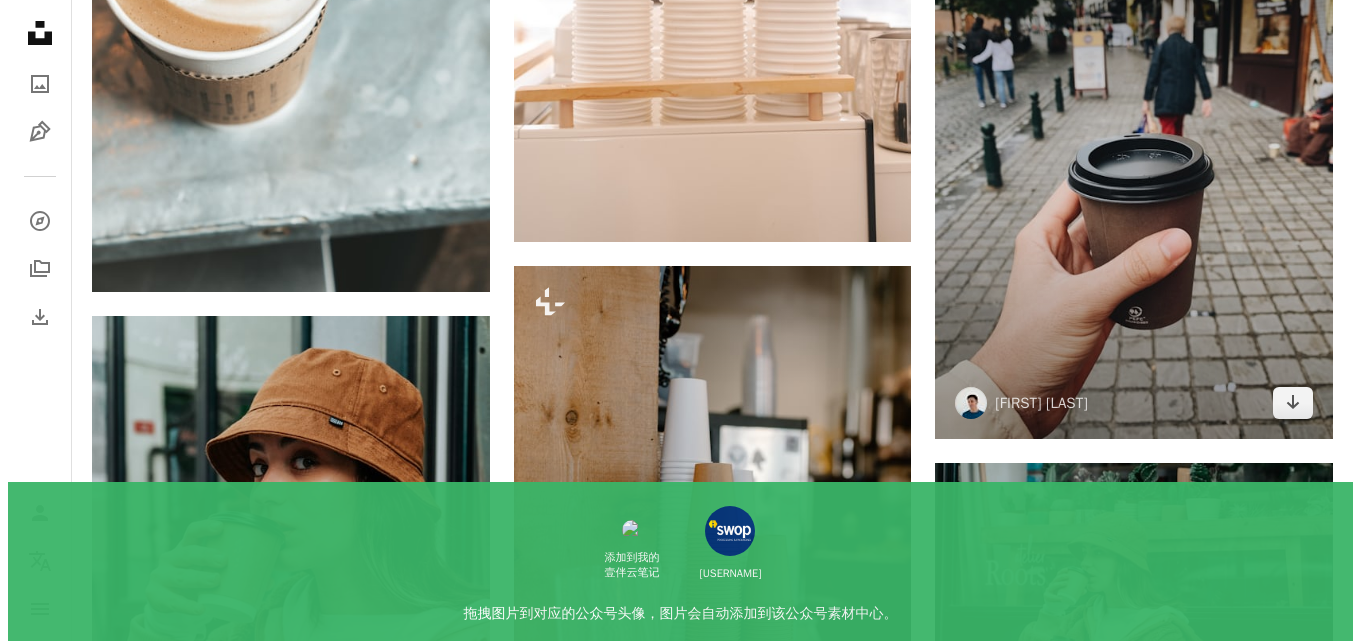 scroll, scrollTop: 2700, scrollLeft: 0, axis: vertical 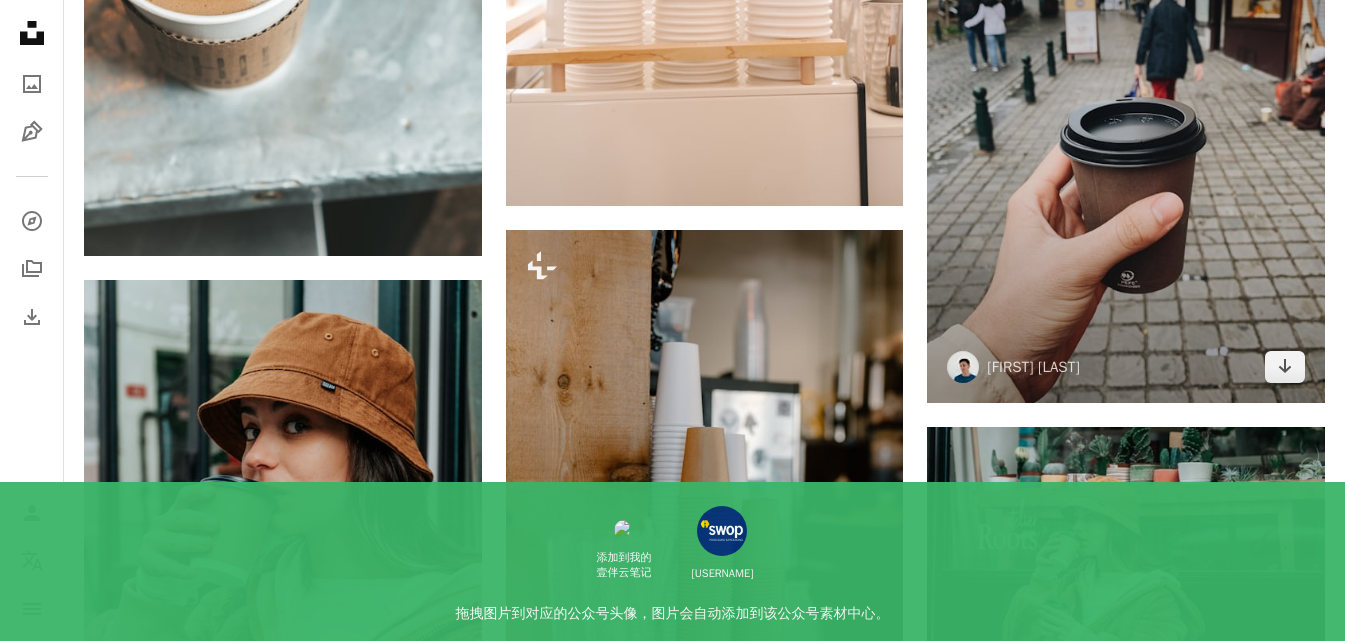 click at bounding box center (1126, 138) 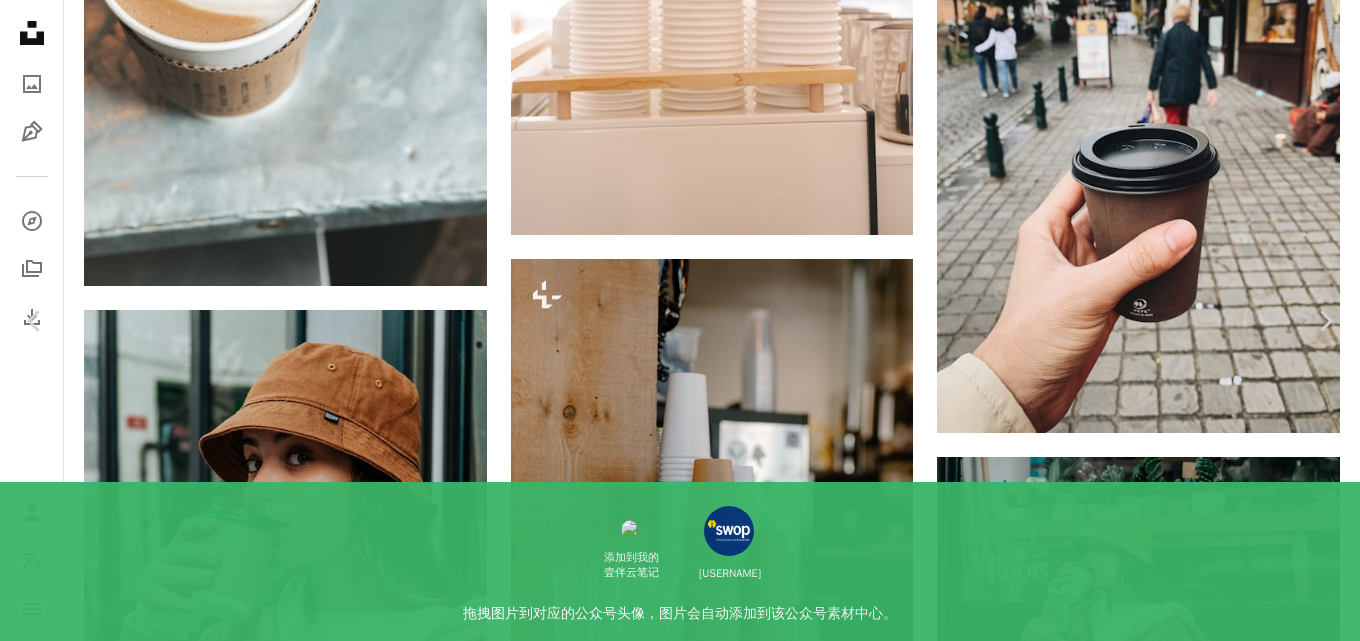 click on "Download free" at bounding box center (1165, 6434) 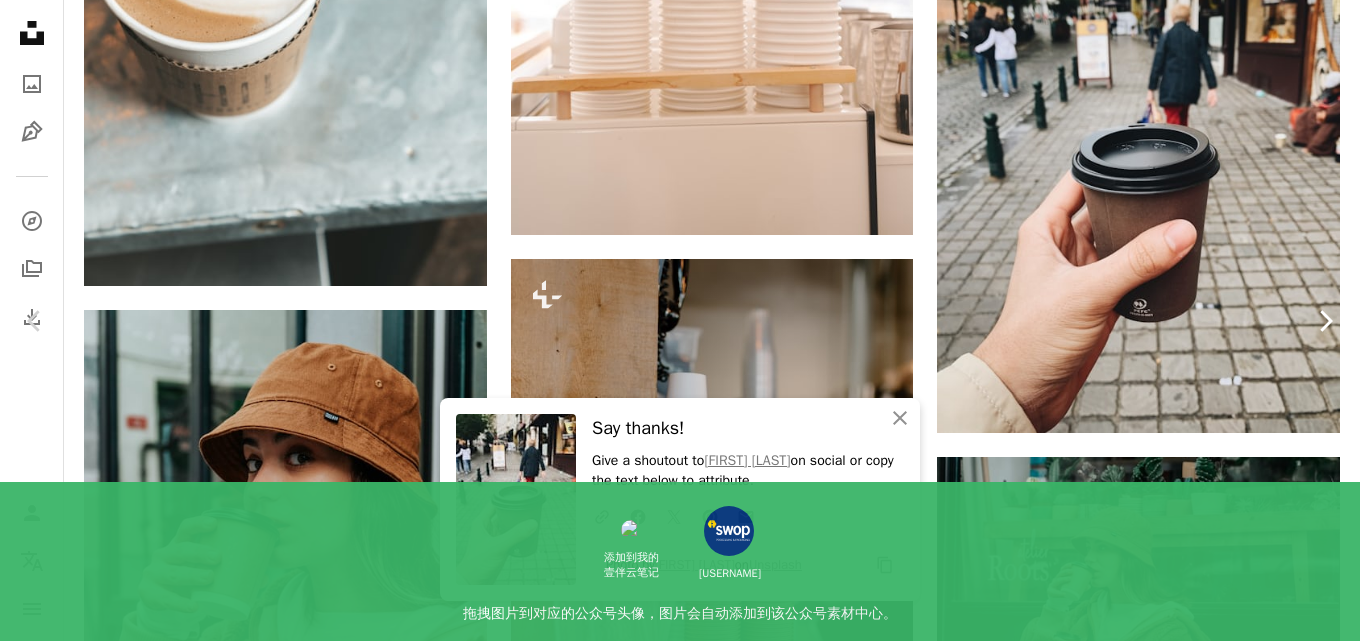 click on "Chevron right" at bounding box center [1325, 321] 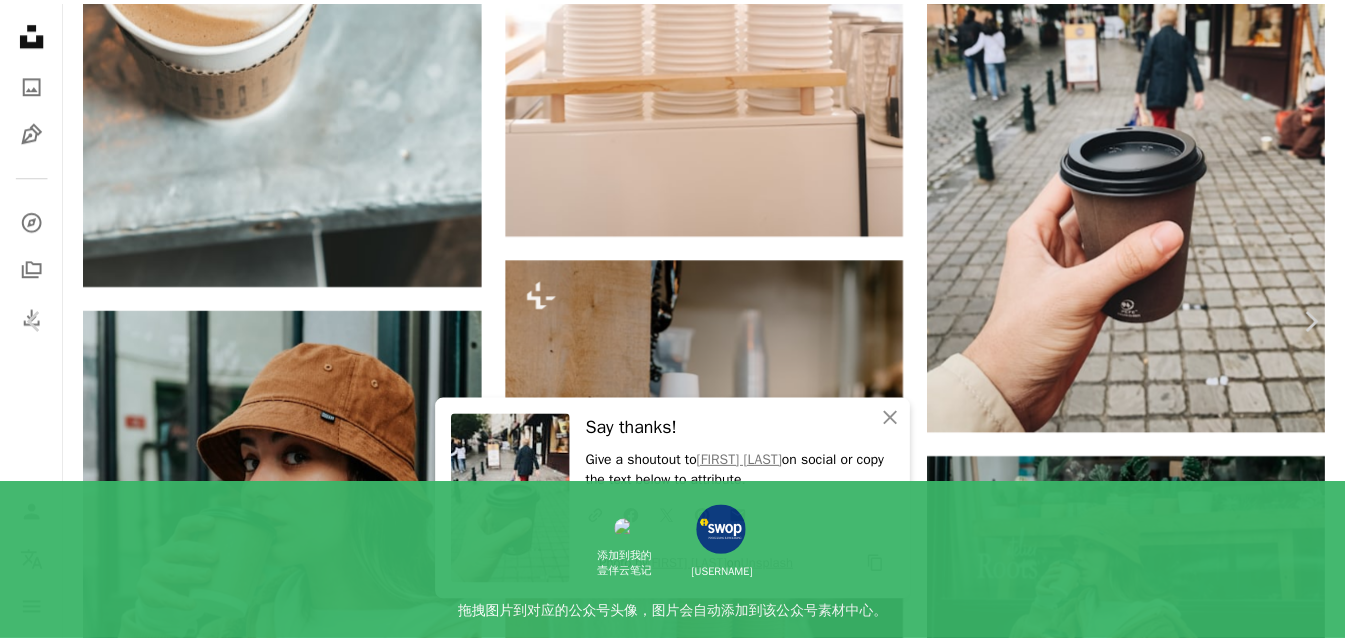 scroll, scrollTop: 561, scrollLeft: 0, axis: vertical 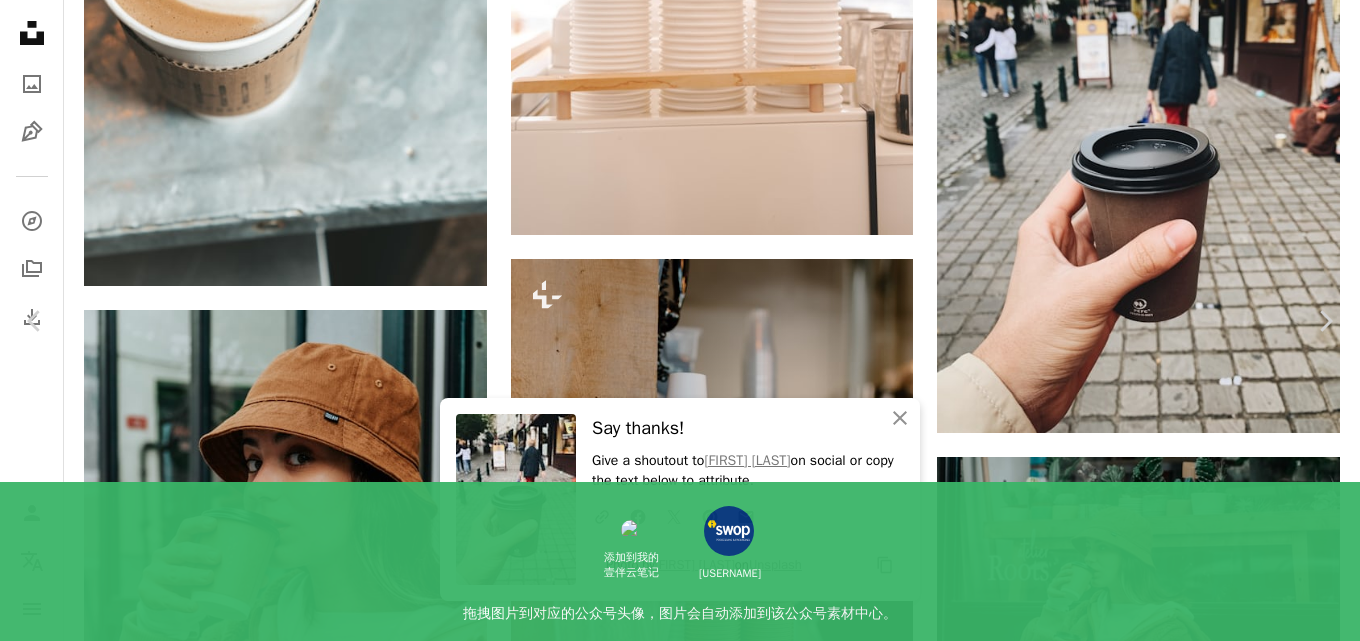 click on "**********" at bounding box center [680, 1860] 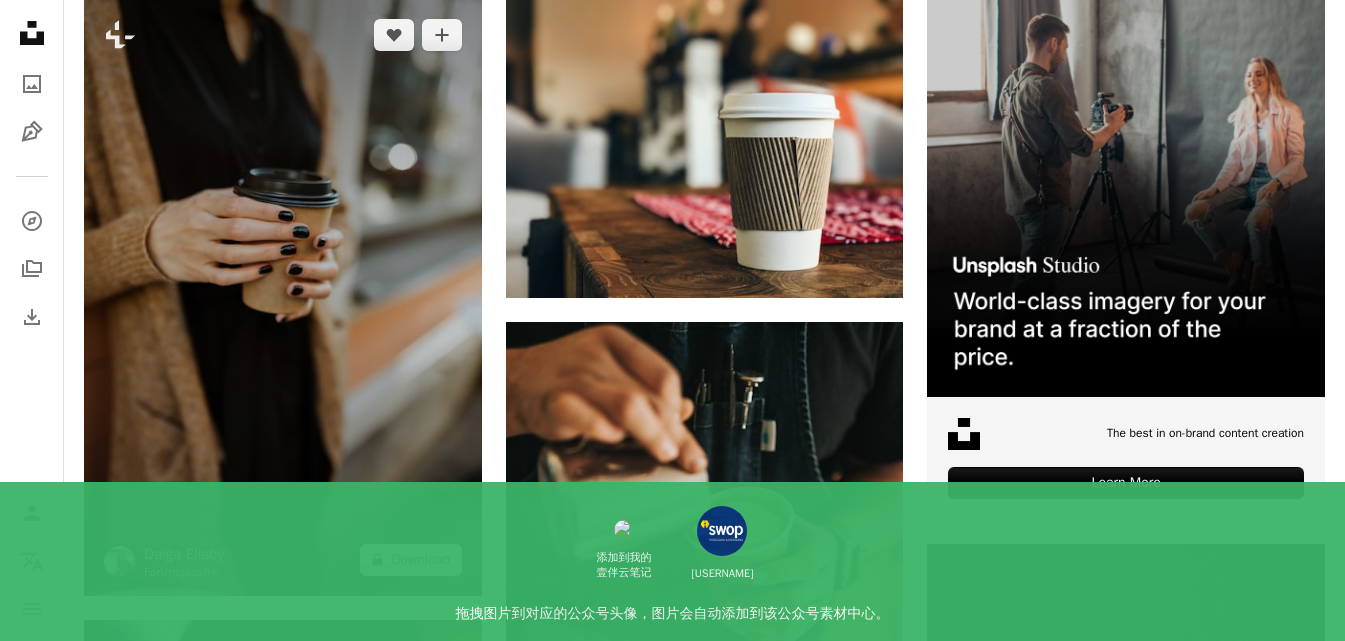 scroll, scrollTop: 0, scrollLeft: 0, axis: both 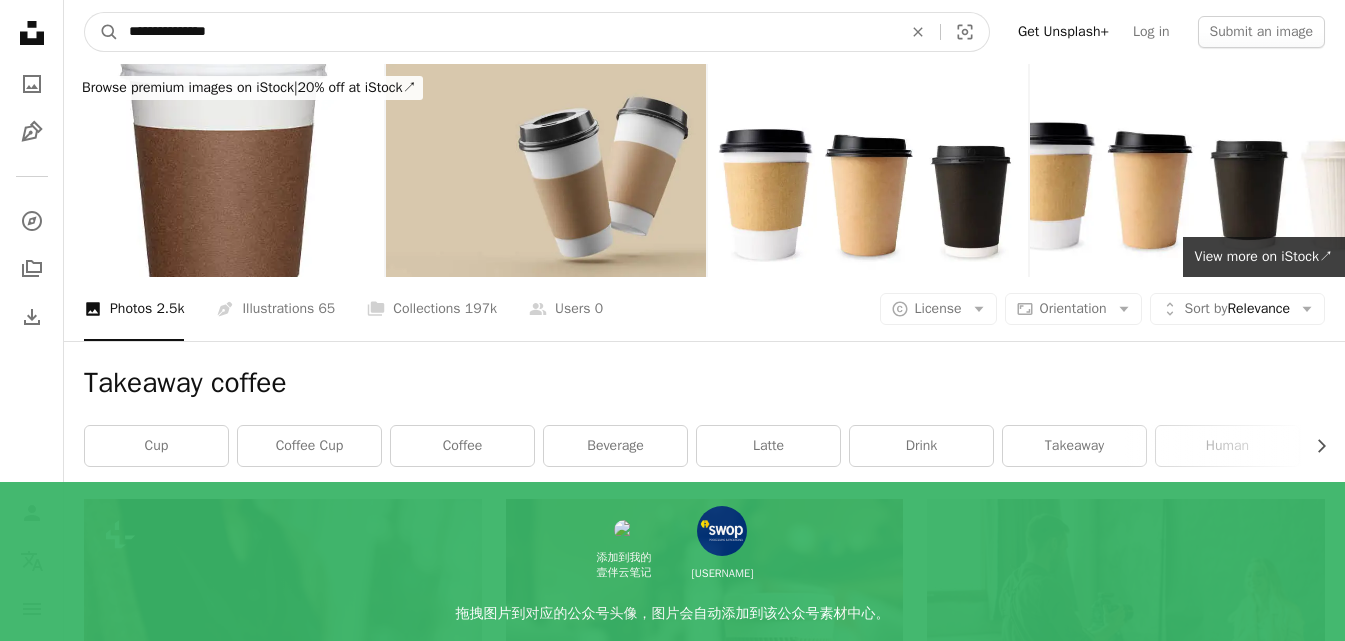 drag, startPoint x: 279, startPoint y: 14, endPoint x: 12, endPoint y: 41, distance: 268.3617 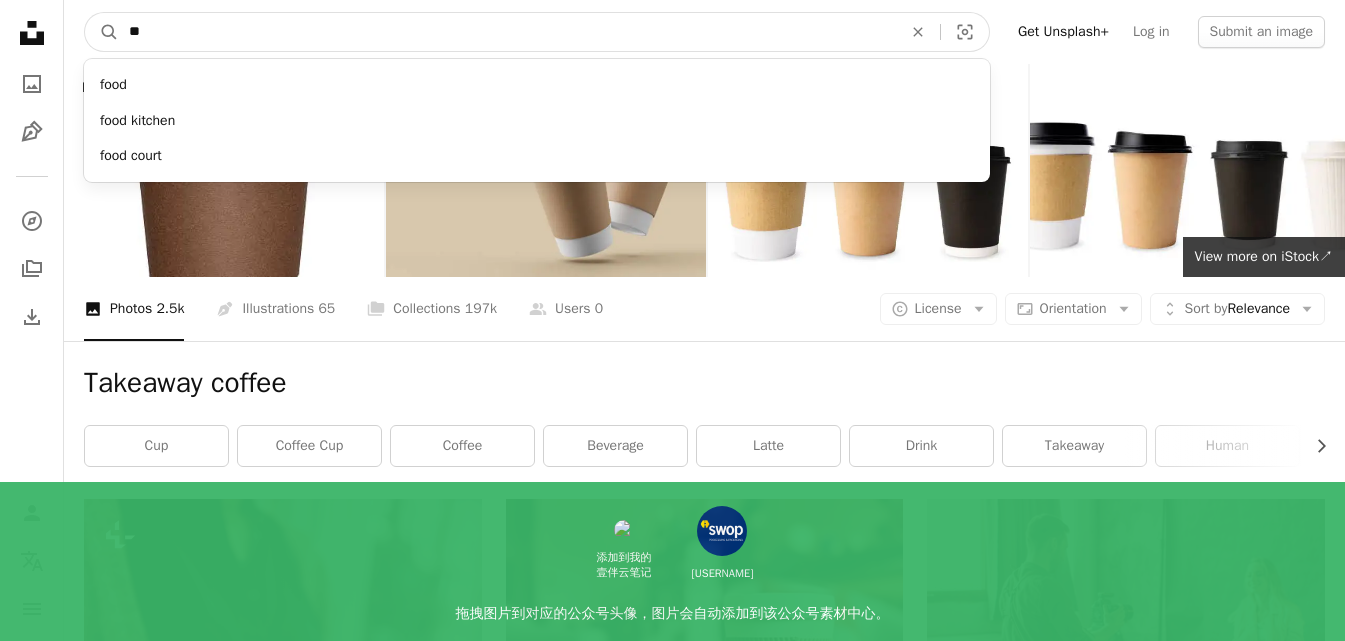 type on "*" 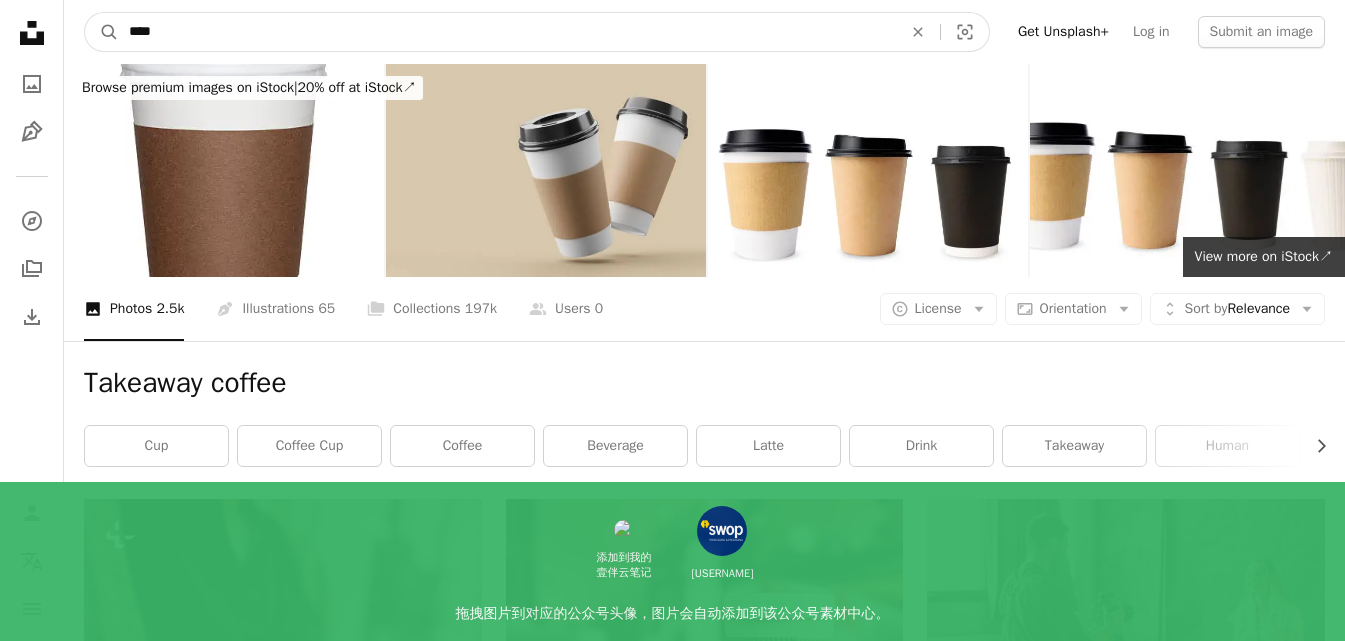 type on "****" 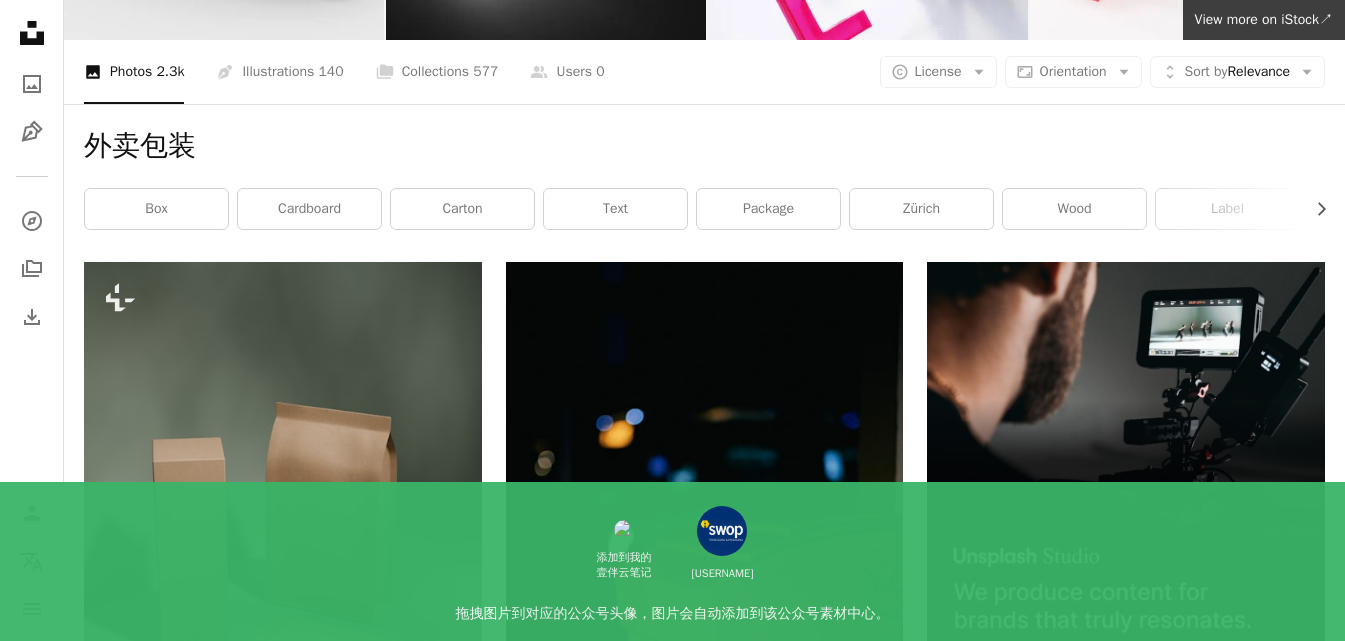 scroll, scrollTop: 0, scrollLeft: 0, axis: both 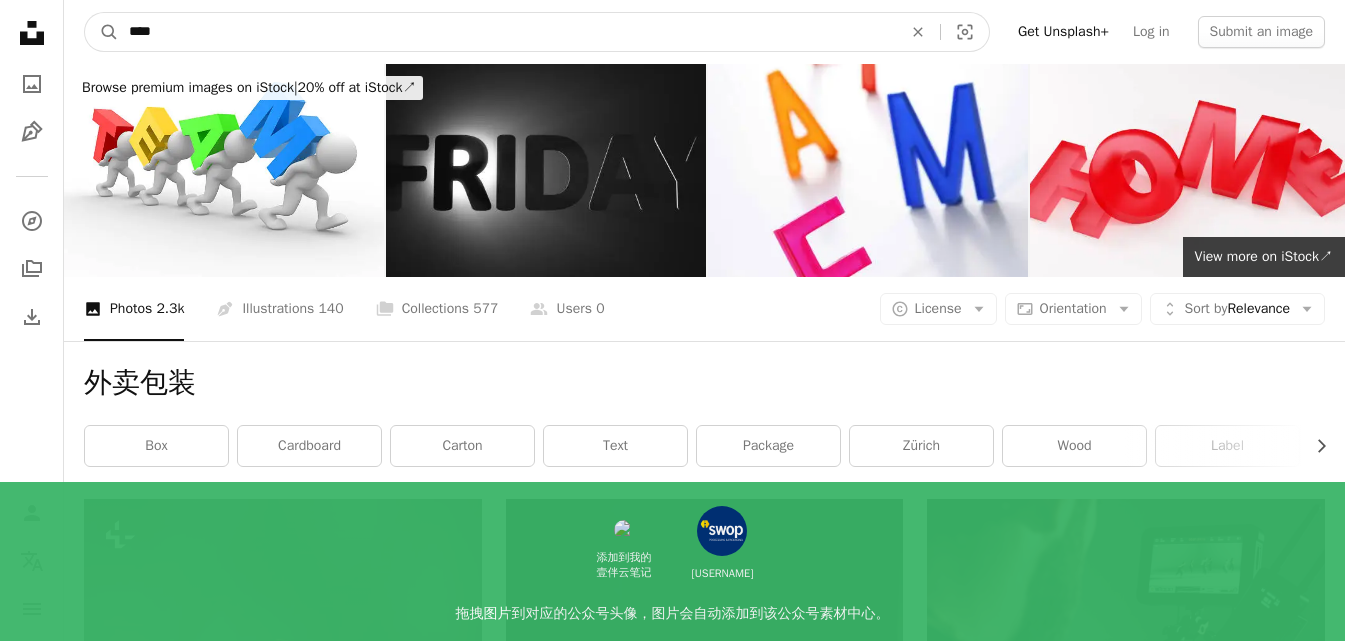 click on "****" at bounding box center [507, 32] 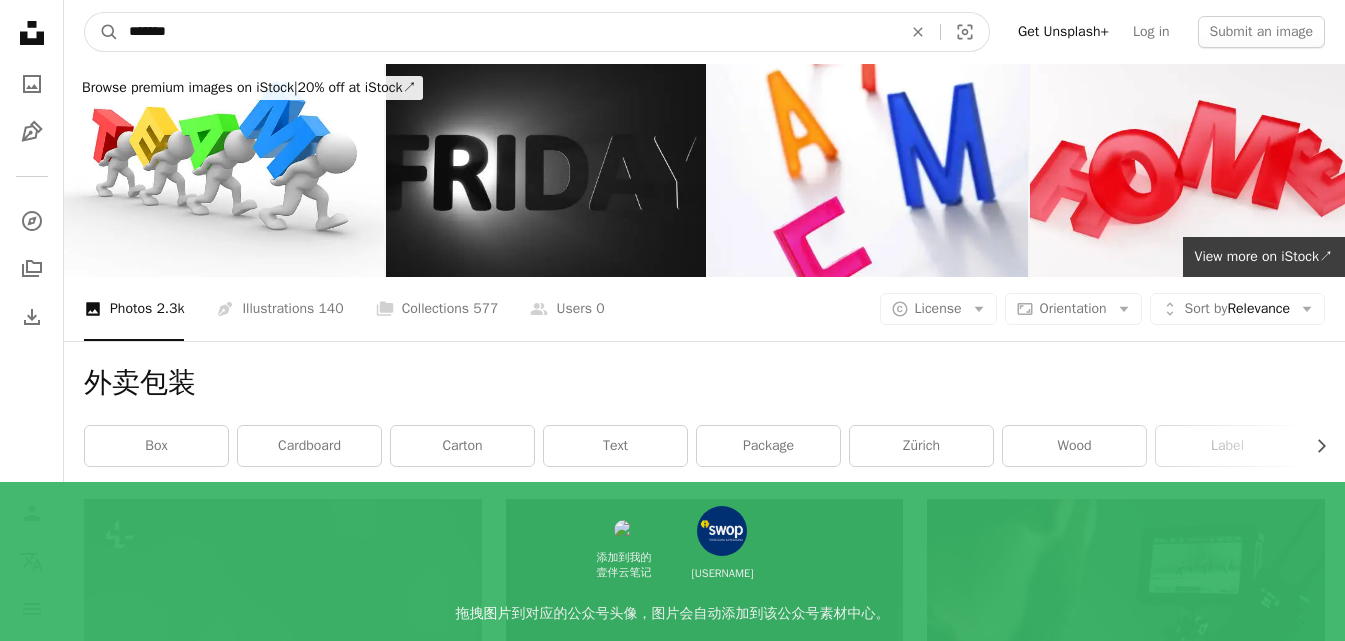 type on "****" 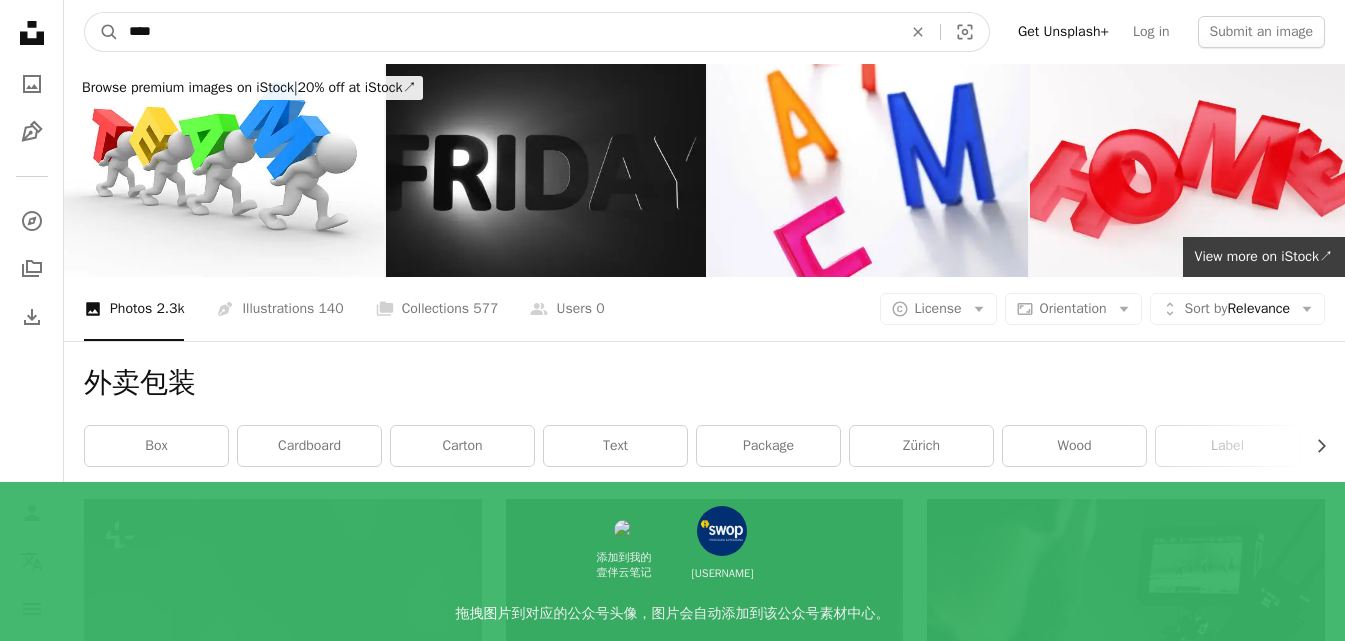 click on "A magnifying glass" at bounding box center [102, 32] 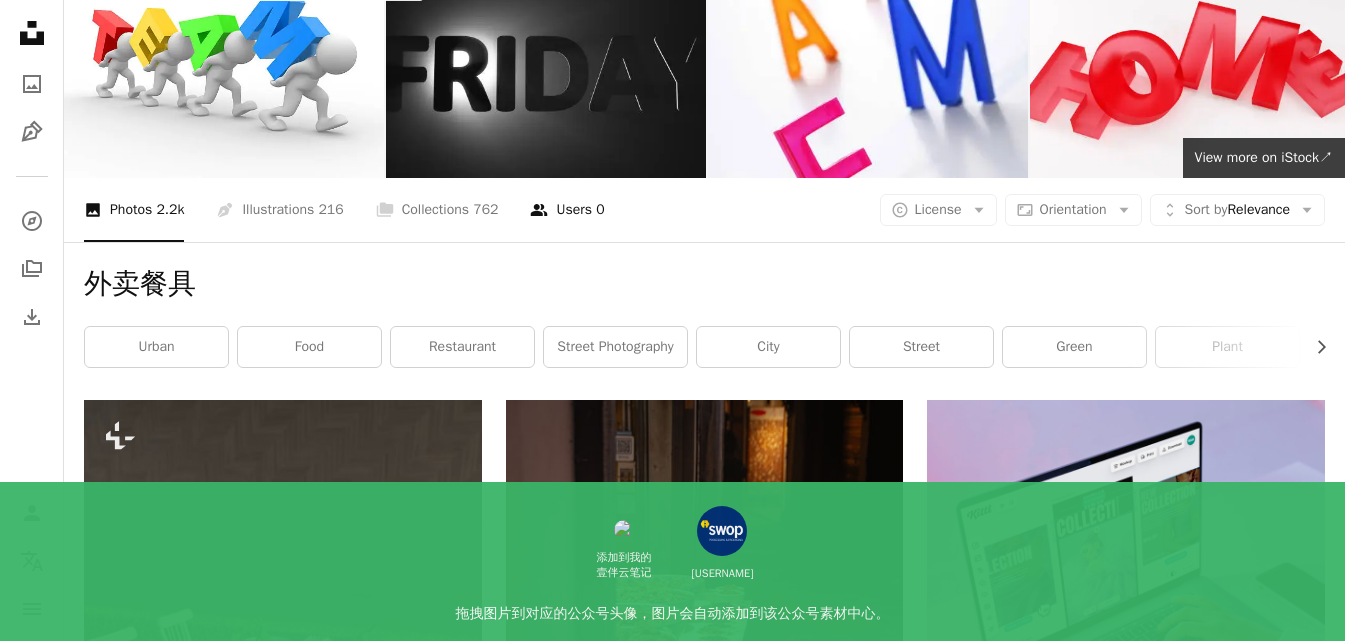 scroll, scrollTop: 0, scrollLeft: 0, axis: both 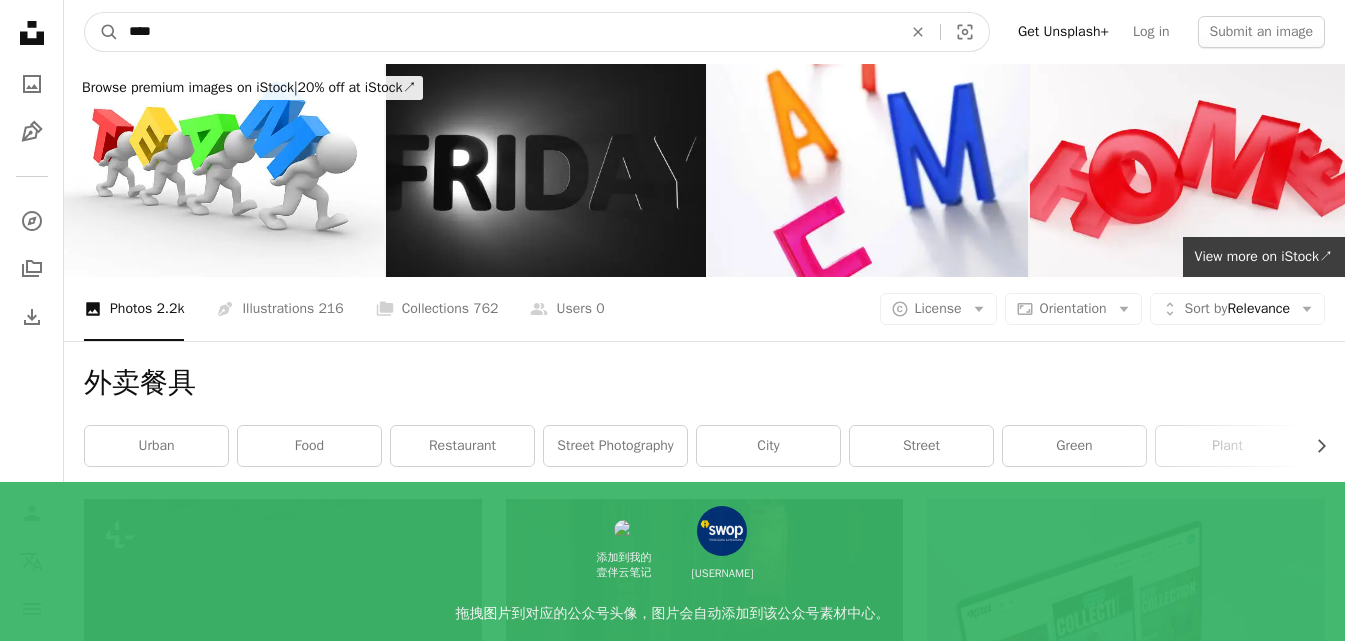 drag, startPoint x: 76, startPoint y: 38, endPoint x: 33, endPoint y: 38, distance: 43 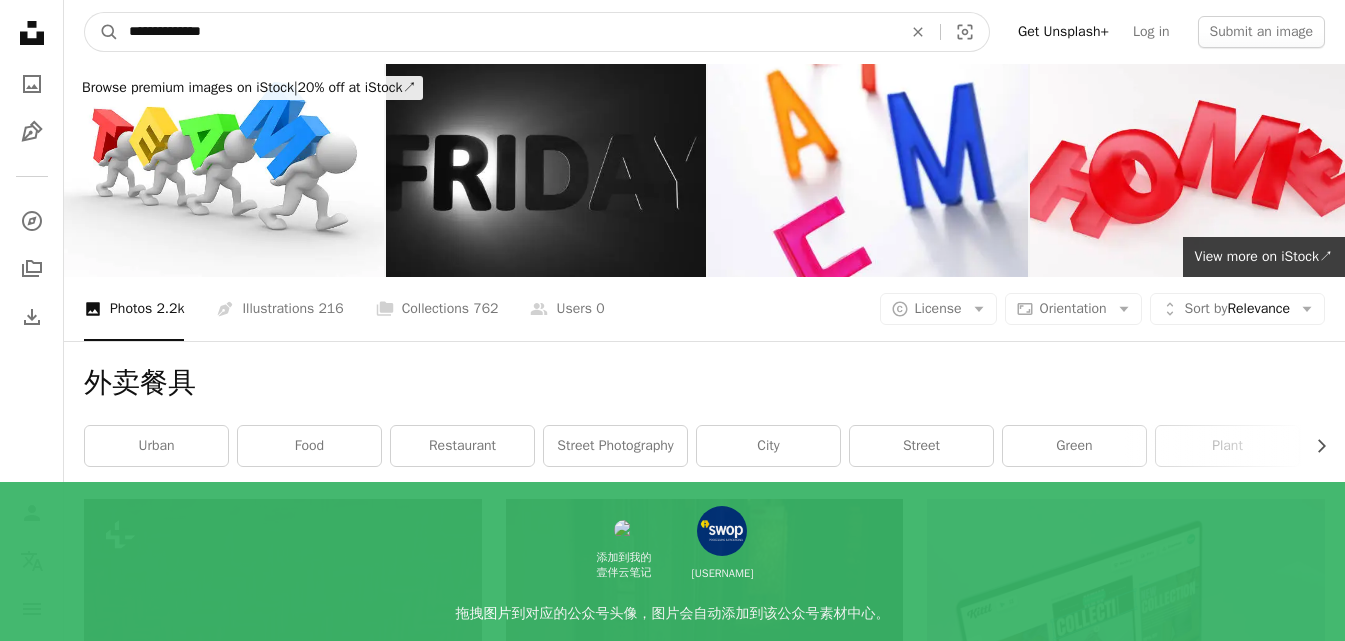 type on "****" 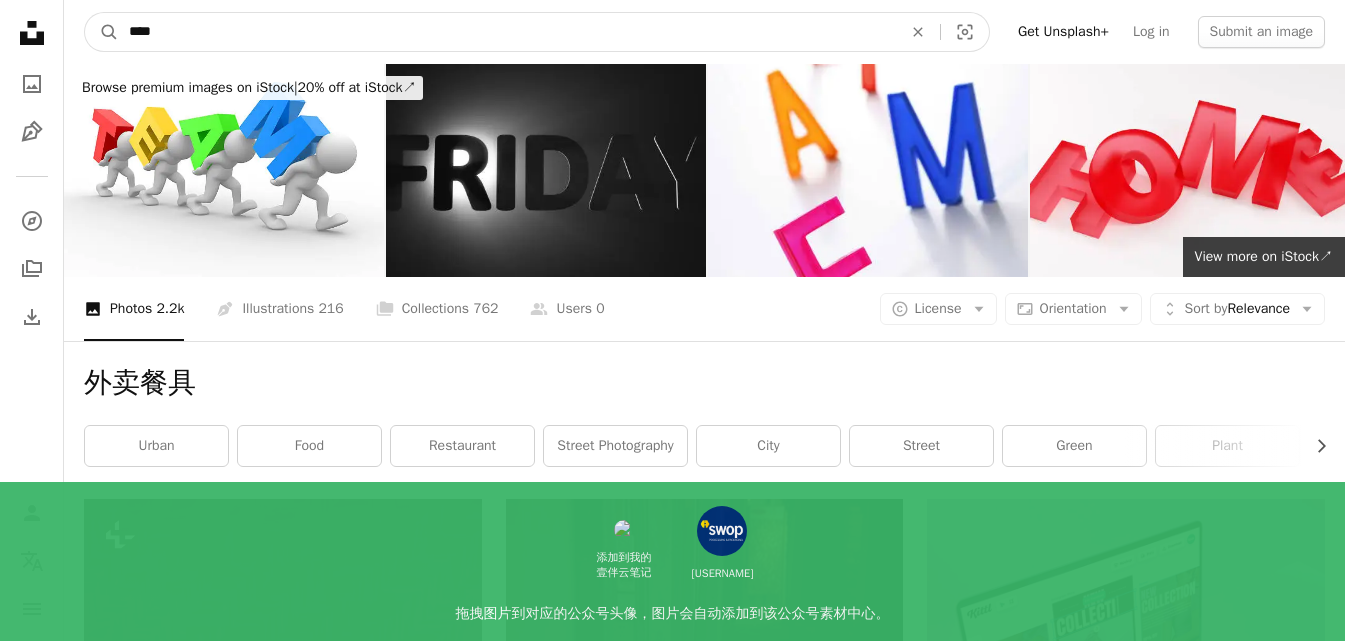 click on "A magnifying glass" at bounding box center [102, 32] 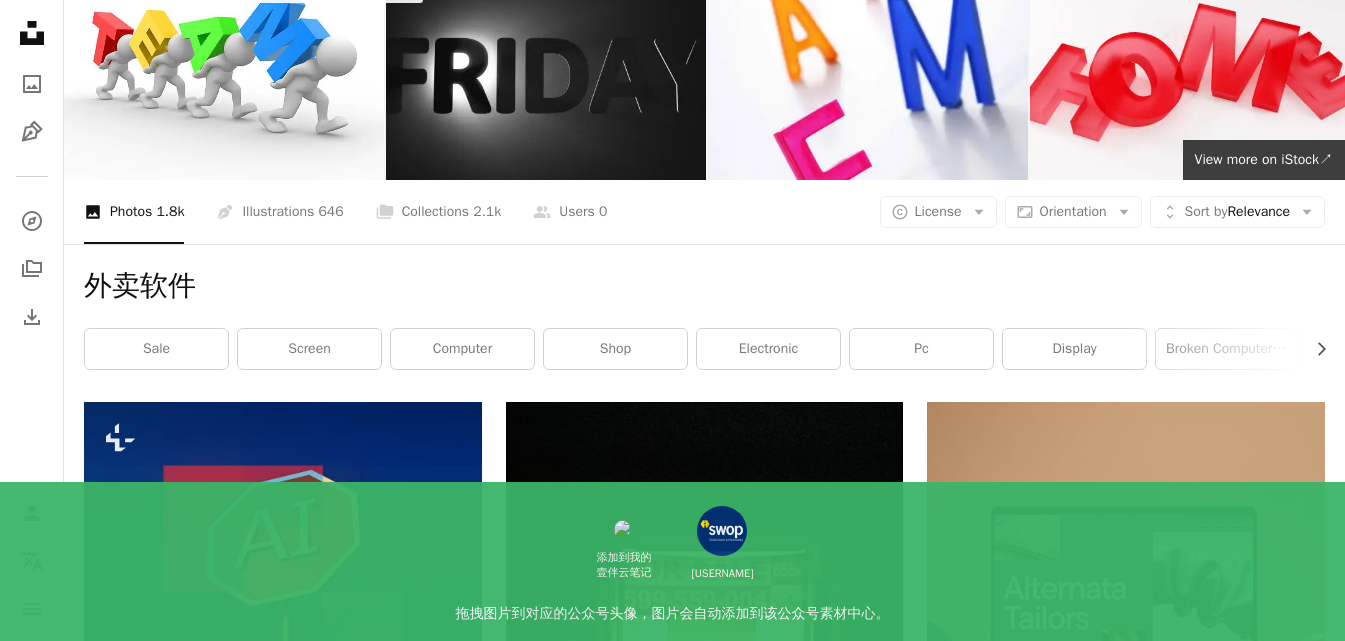 scroll, scrollTop: 0, scrollLeft: 0, axis: both 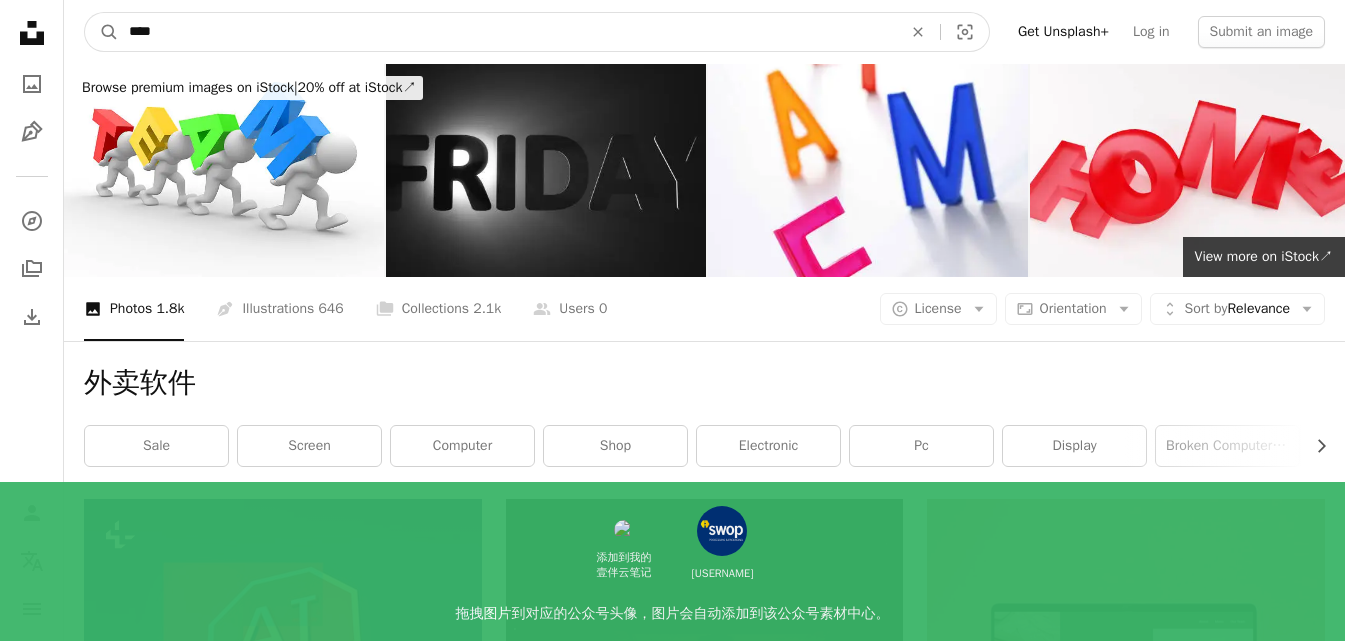 click on "****" at bounding box center (507, 32) 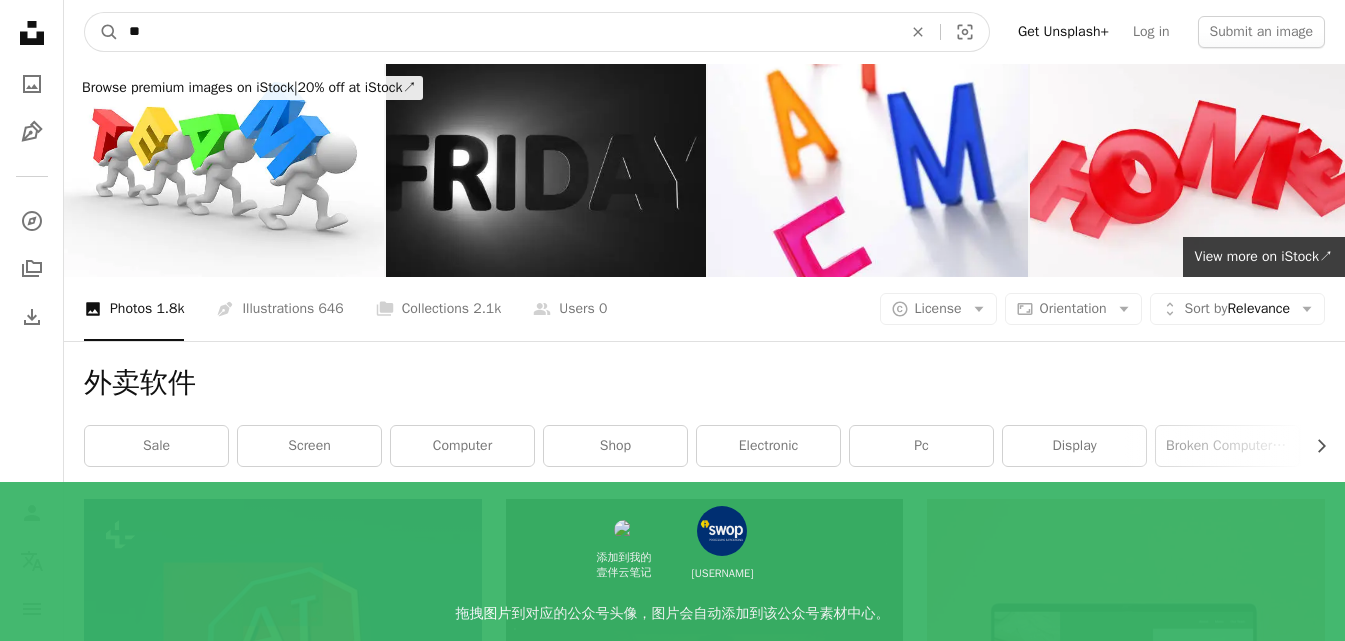 type on "*" 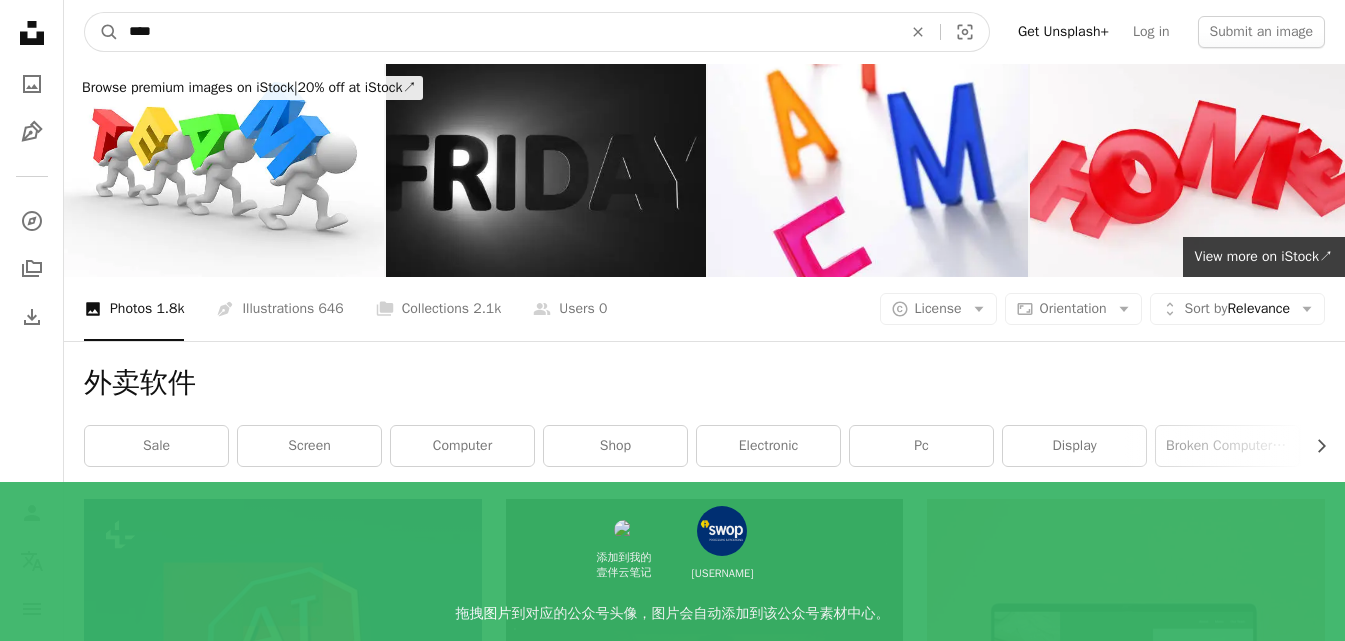 type on "****" 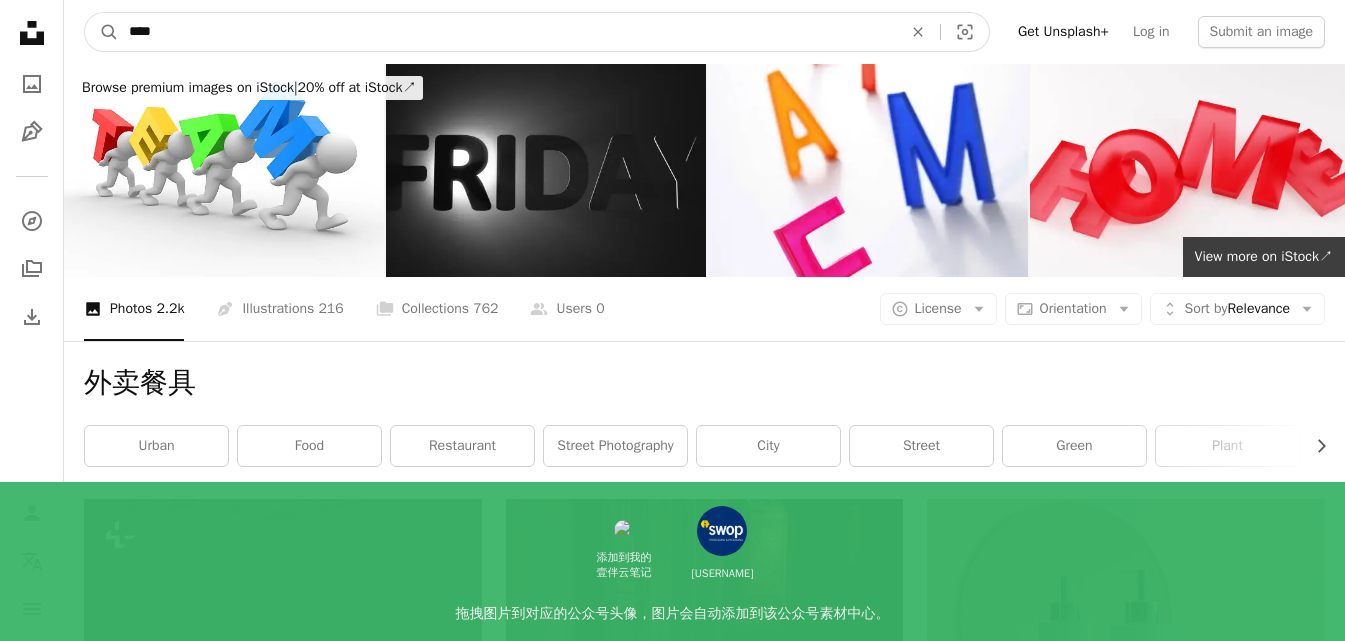 drag, startPoint x: 199, startPoint y: 22, endPoint x: 51, endPoint y: 25, distance: 148.0304 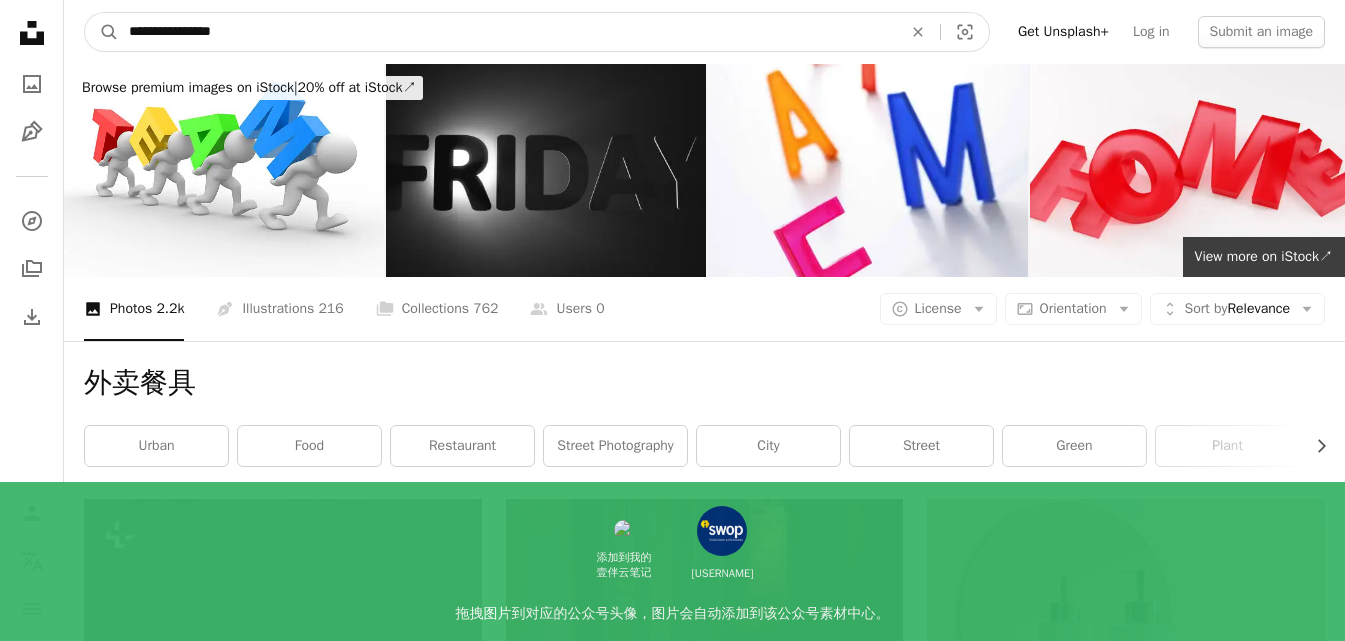 click on "A magnifying glass" at bounding box center [102, 32] 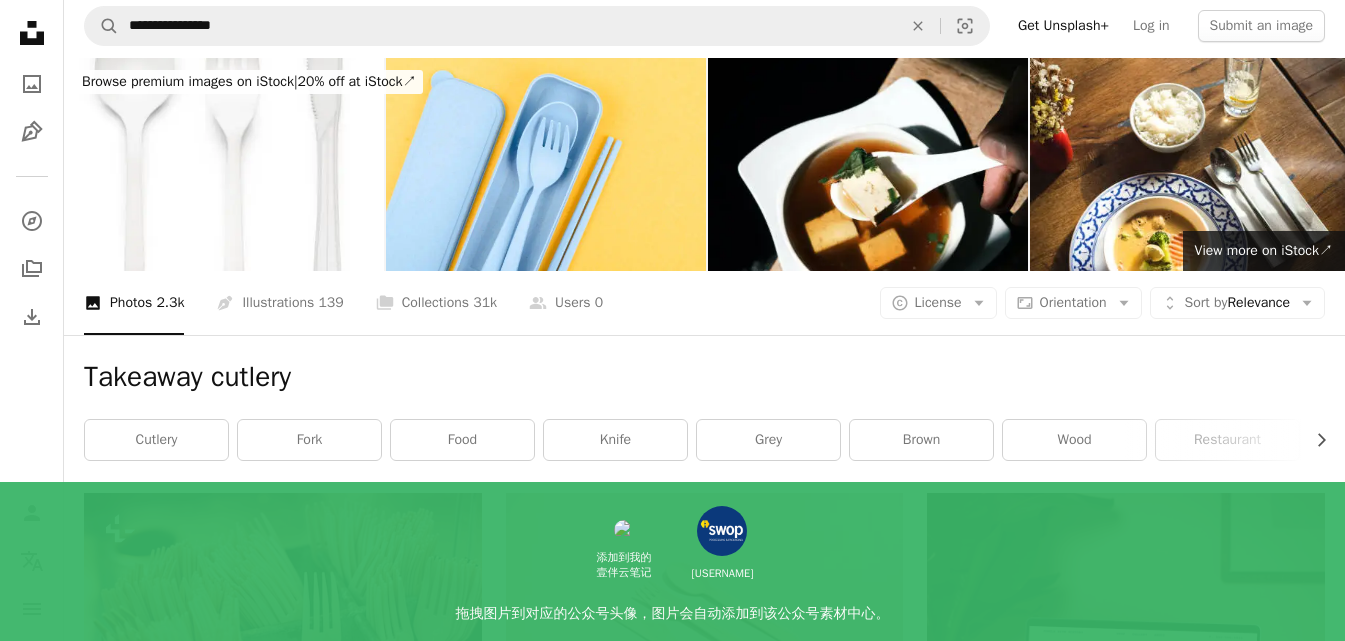 scroll, scrollTop: 0, scrollLeft: 0, axis: both 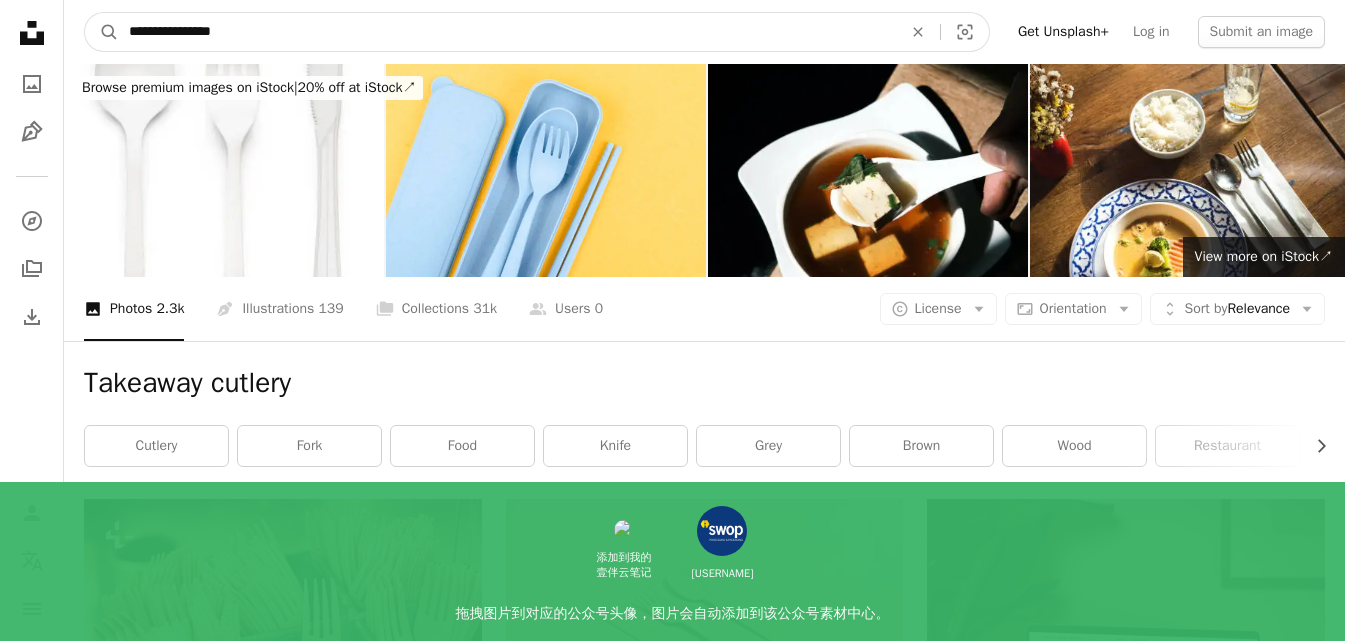 click on "**********" at bounding box center [507, 32] 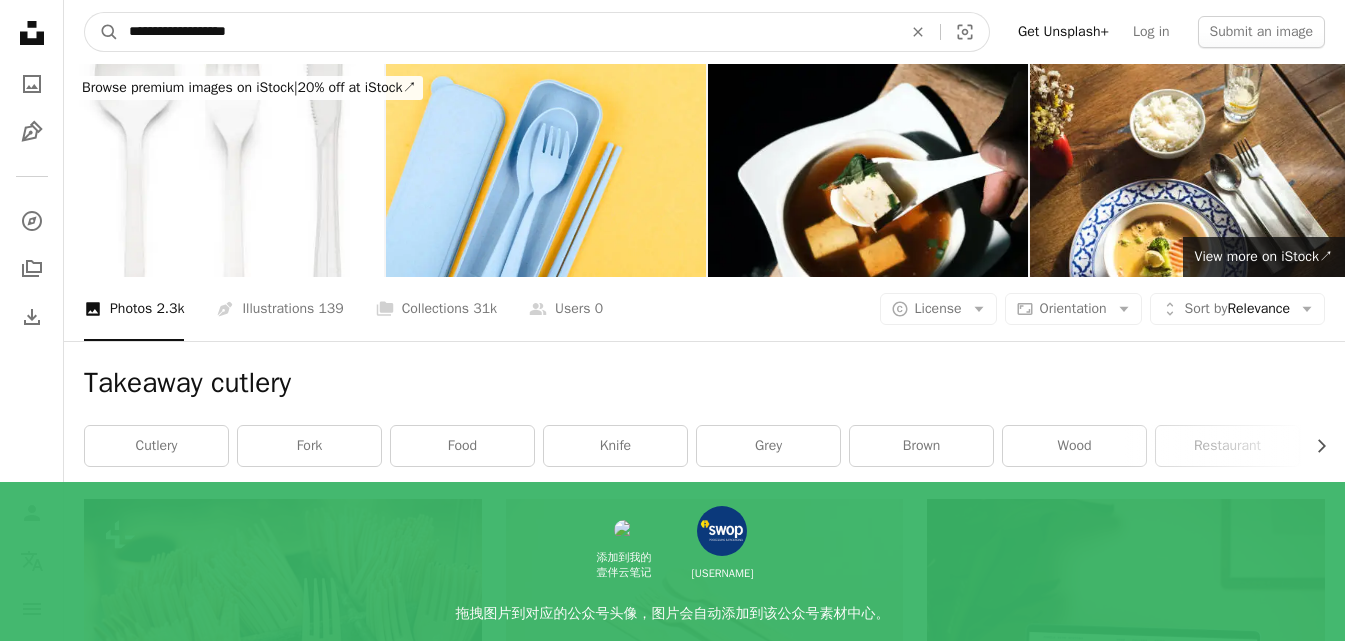 click on "A magnifying glass" at bounding box center (102, 32) 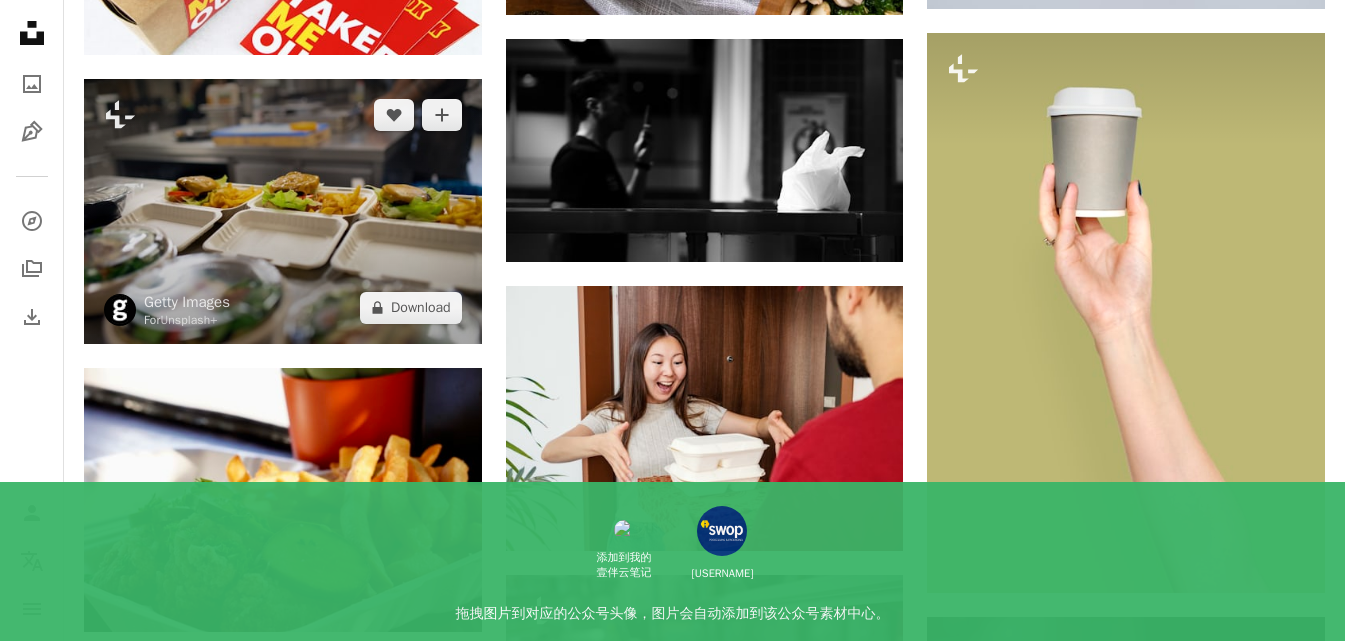 scroll, scrollTop: 1300, scrollLeft: 0, axis: vertical 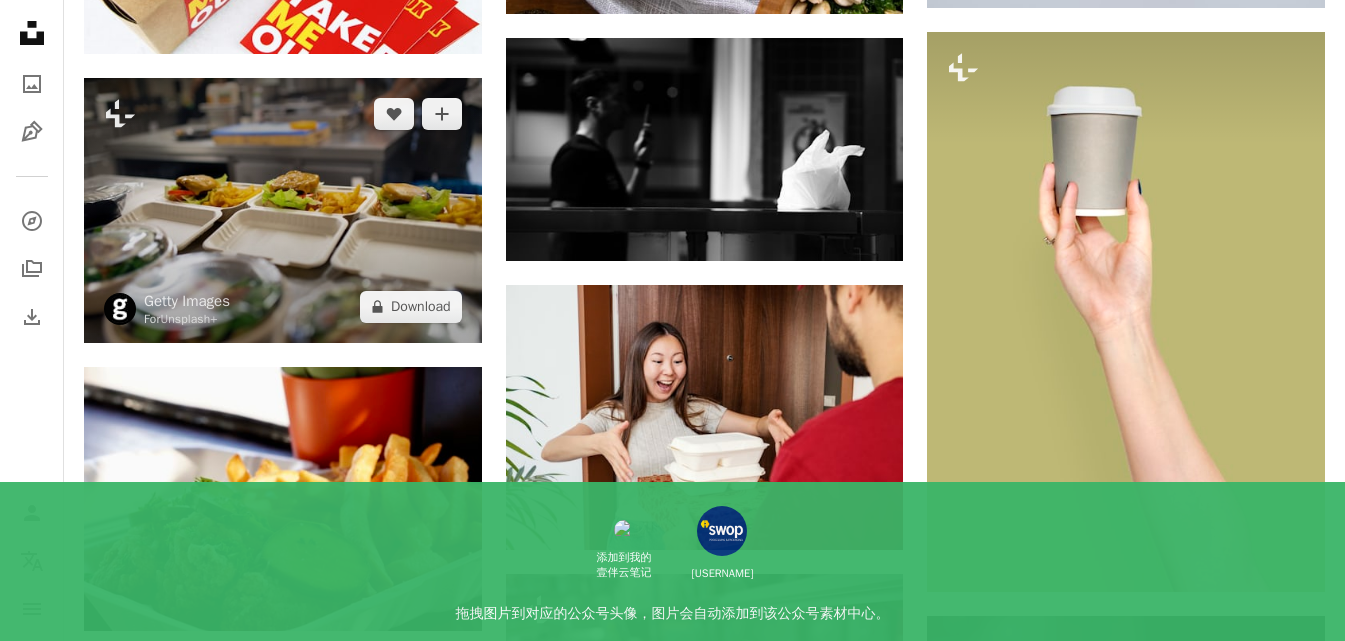 click at bounding box center [283, 210] 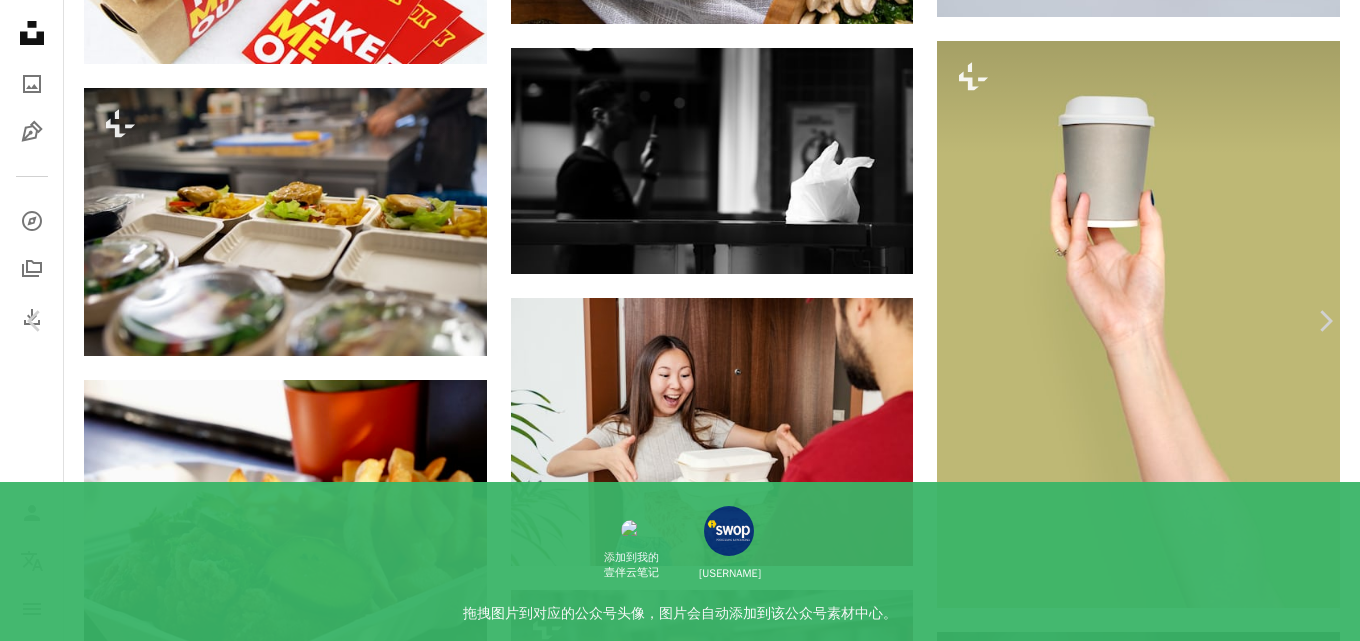 click on "An X shape Chevron left Chevron right Getty Images For Unsplash+ A heart A plus sign A lock Download Zoom in A forward-right arrow Share More Actions Calendar outlined Published on September 14, 2022 Safety Licensed under the Unsplash+ License food restaurant kitchen photography dinner salad lunch container menu horizontal hamburger healthy eating packing indoors slovakia lunch box preparation quarantine take out food Public domain images Related images Plus sign for Unsplash+ A heart A plus sign Getty Images For Unsplash+ A lock Download Plus sign for Unsplash+ A heart A plus sign Getty Images For Unsplash+ A lock Download Plus sign for Unsplash+ A heart A plus sign Karolina Grabowska For Unsplash+ A lock Download Plus sign for Unsplash+ A heart A plus sign Getty Images For Unsplash+ A lock Download Plus sign for Unsplash+ A heart" at bounding box center [680, 3234] 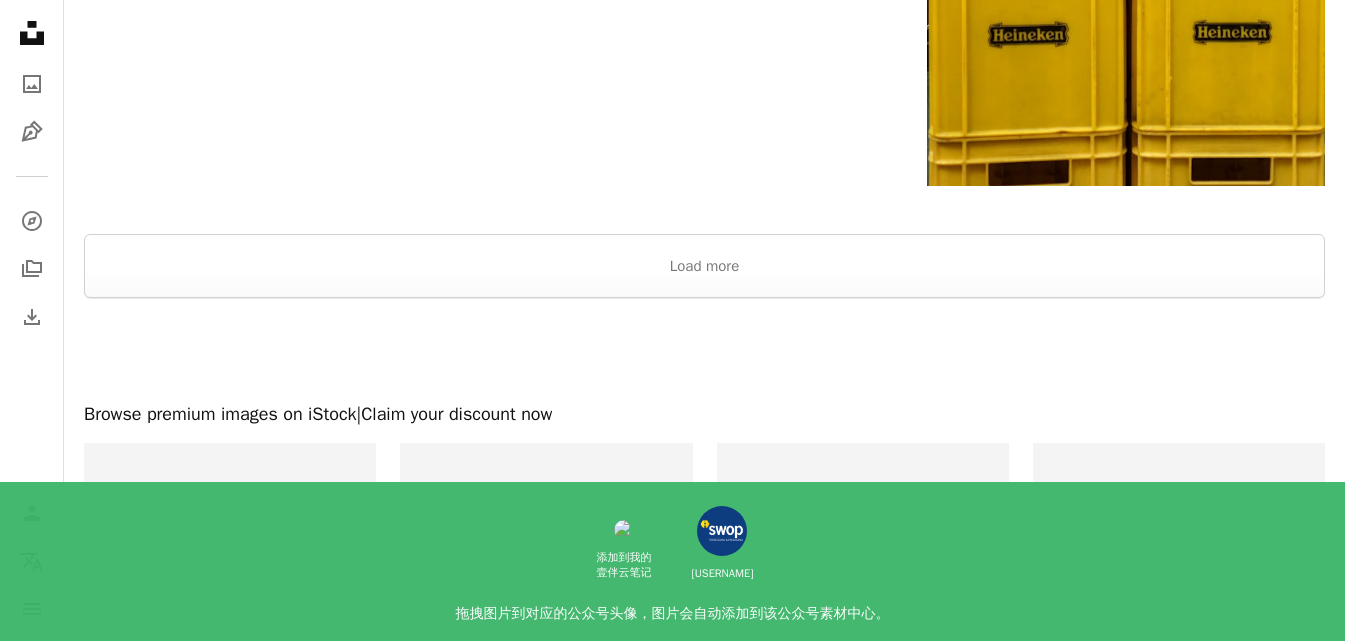 scroll, scrollTop: 2800, scrollLeft: 0, axis: vertical 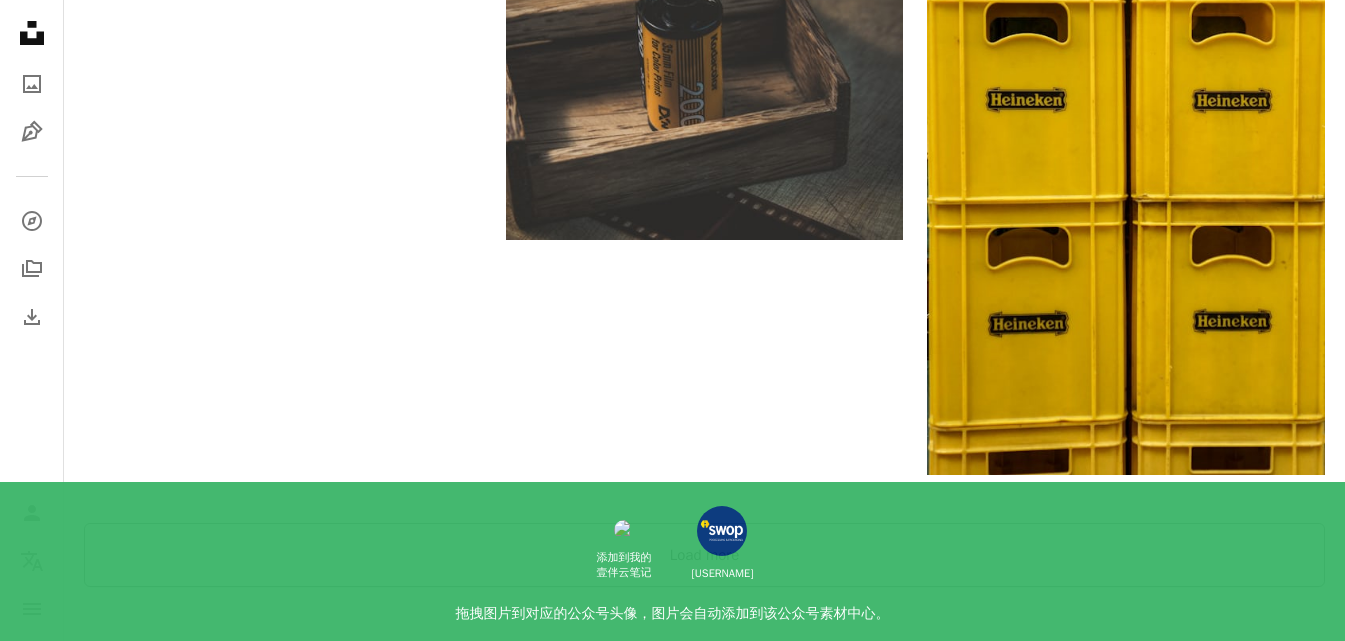 click on "Load more" at bounding box center (704, 555) 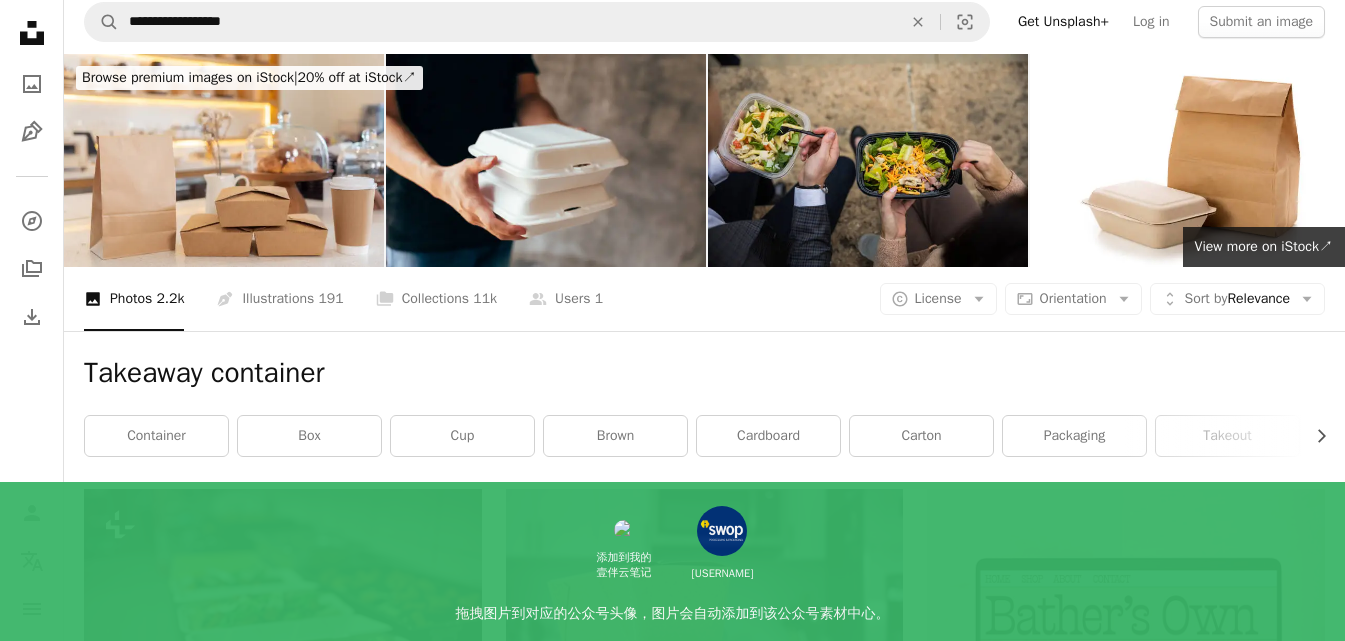 scroll, scrollTop: 0, scrollLeft: 0, axis: both 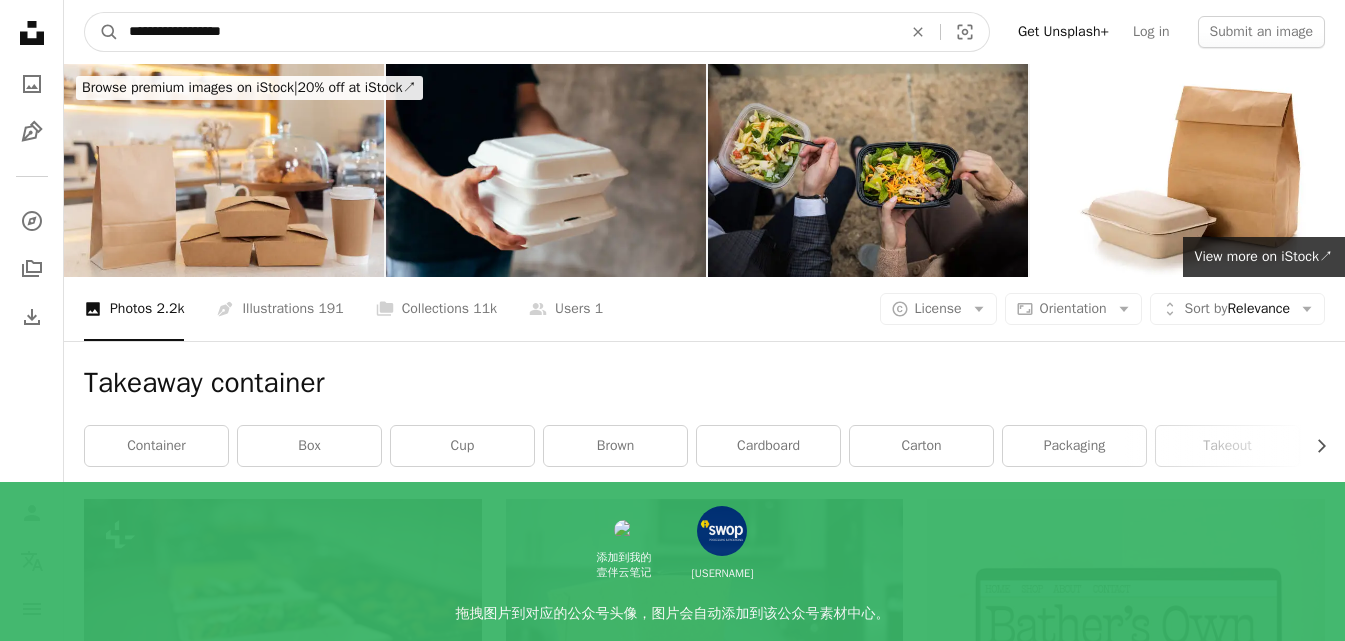 drag, startPoint x: 271, startPoint y: 36, endPoint x: 29, endPoint y: 36, distance: 242 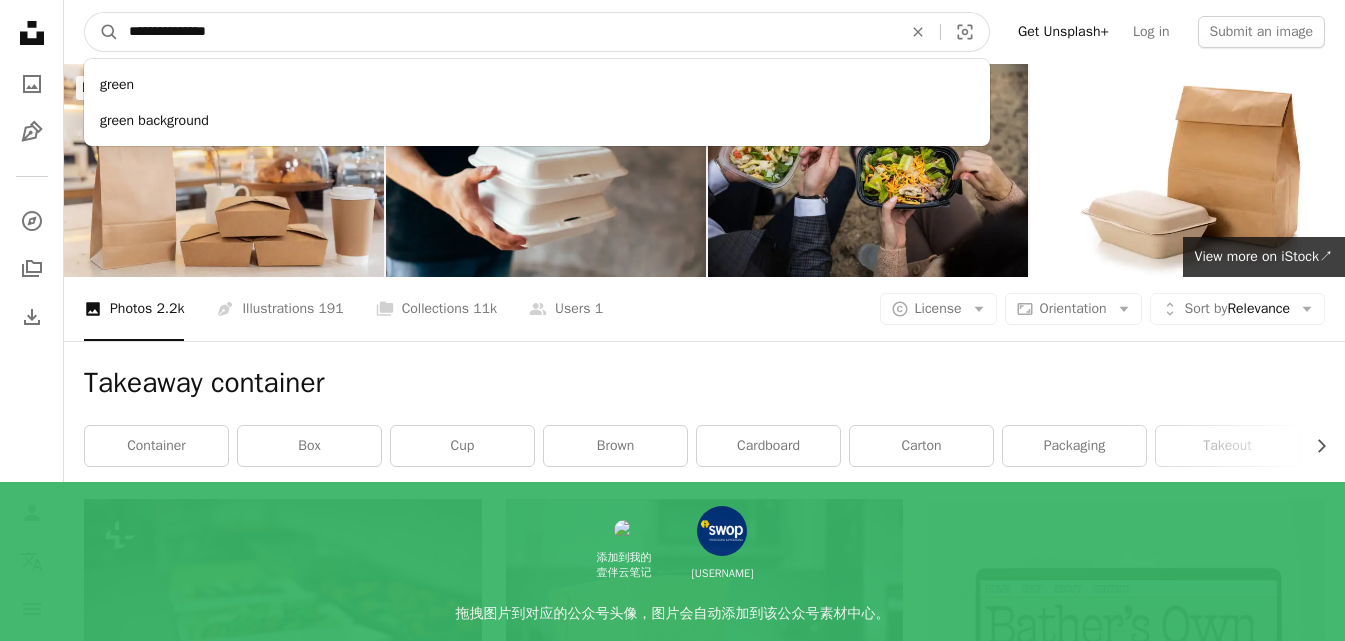 type on "**********" 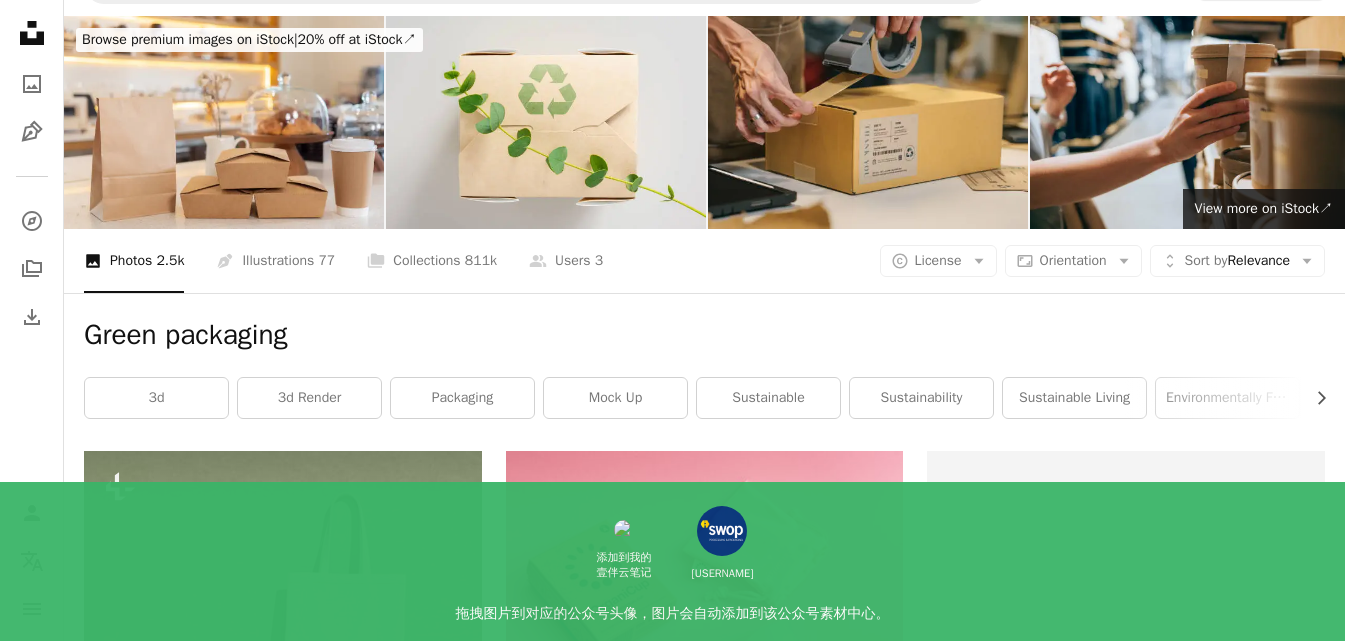 scroll, scrollTop: 0, scrollLeft: 0, axis: both 